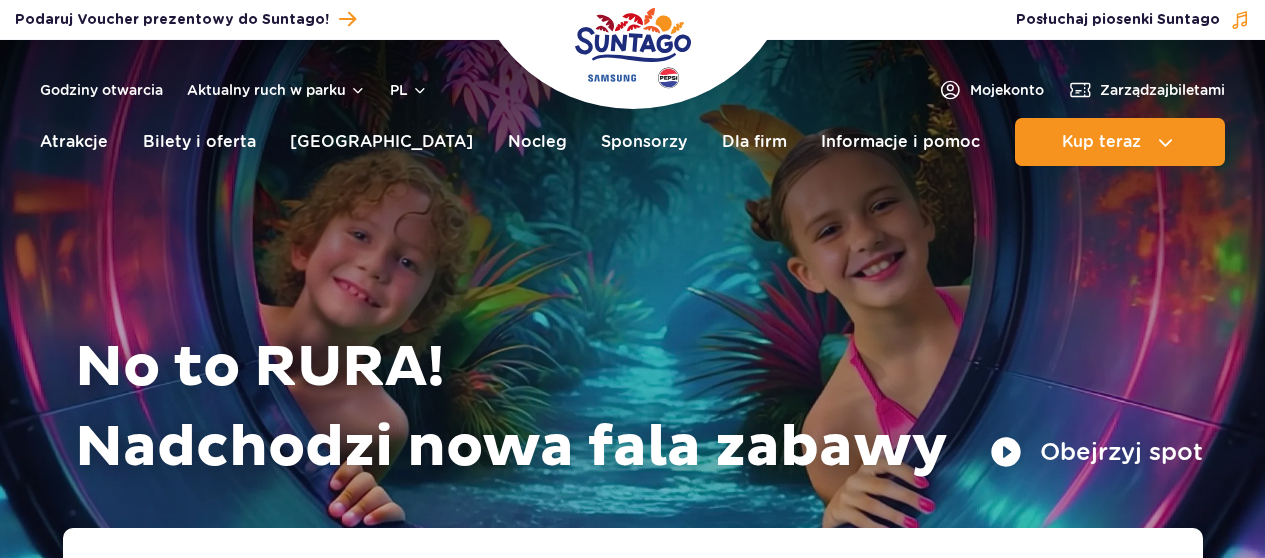 scroll, scrollTop: 0, scrollLeft: 0, axis: both 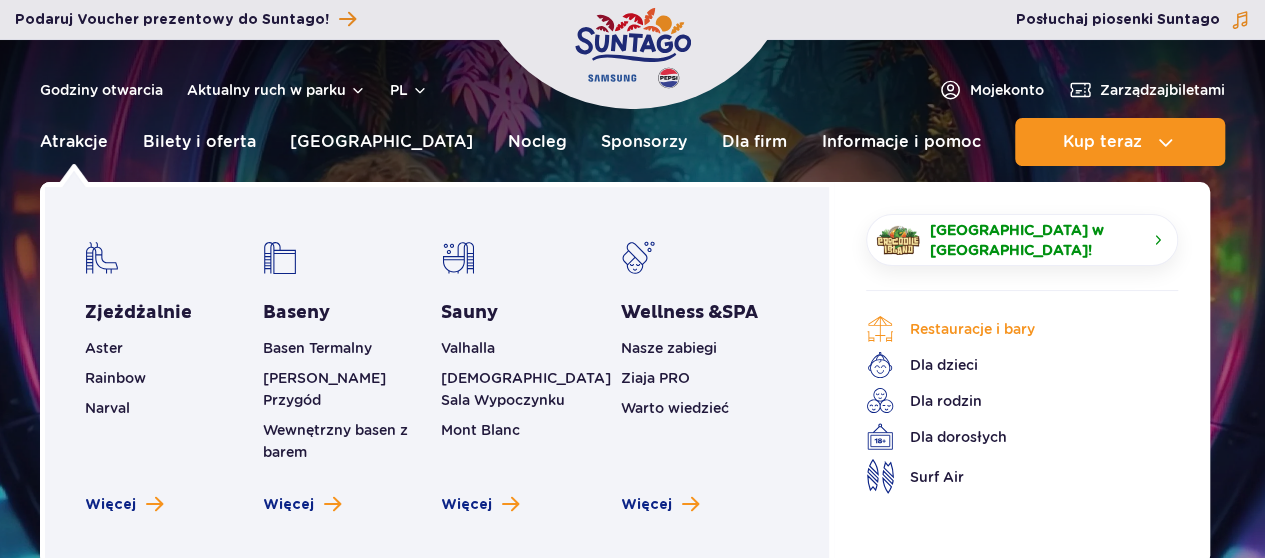 click on "Restauracje i bary" at bounding box center (1007, 329) 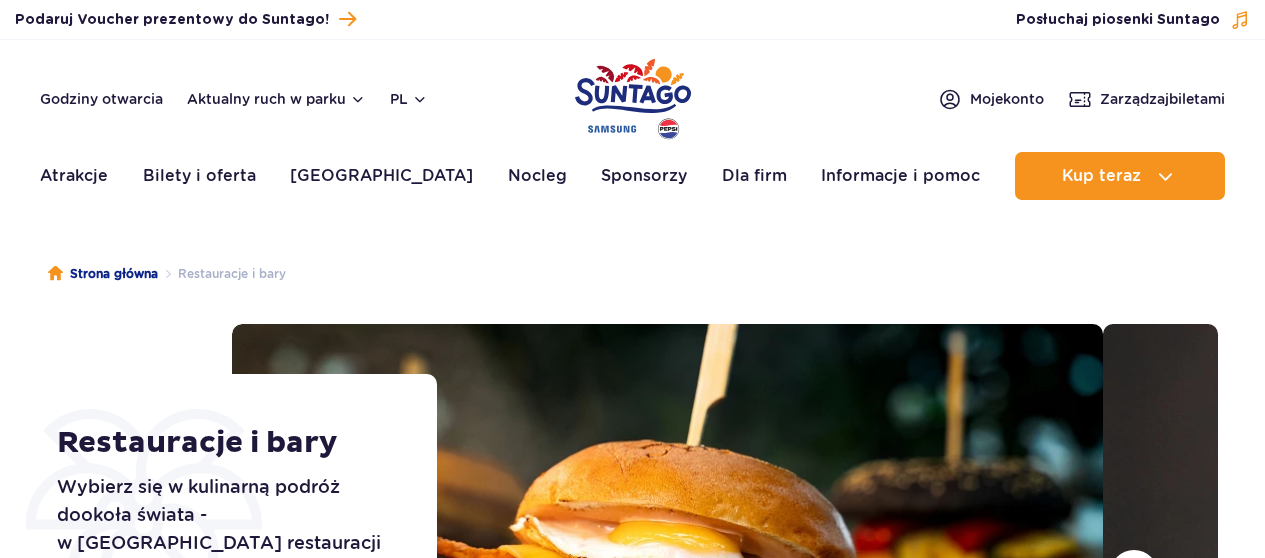 scroll, scrollTop: 0, scrollLeft: 0, axis: both 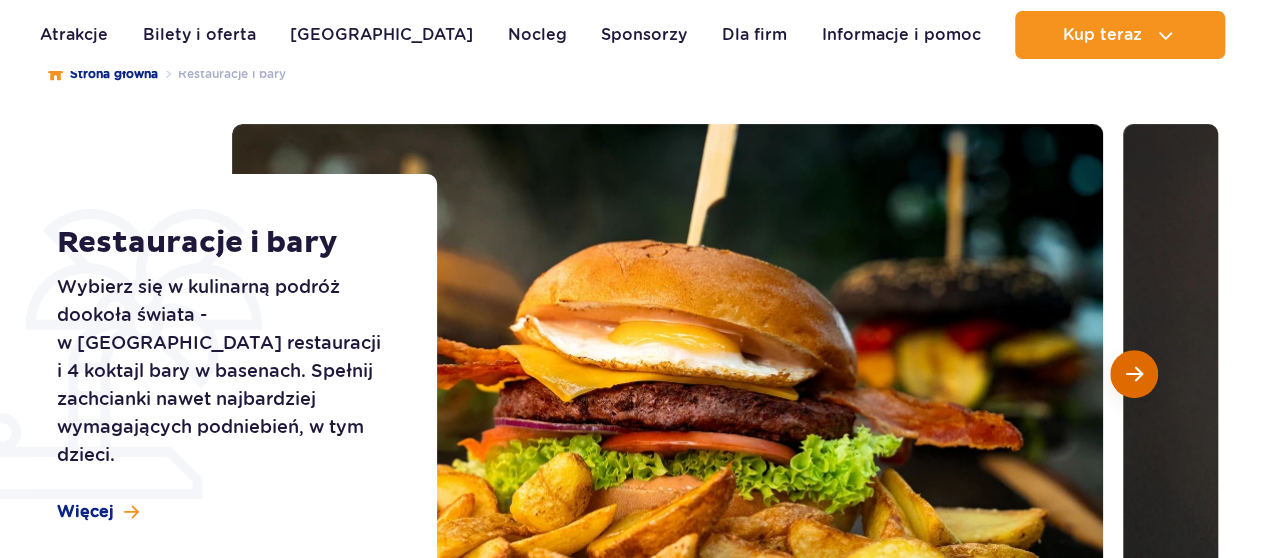 click at bounding box center [1134, 374] 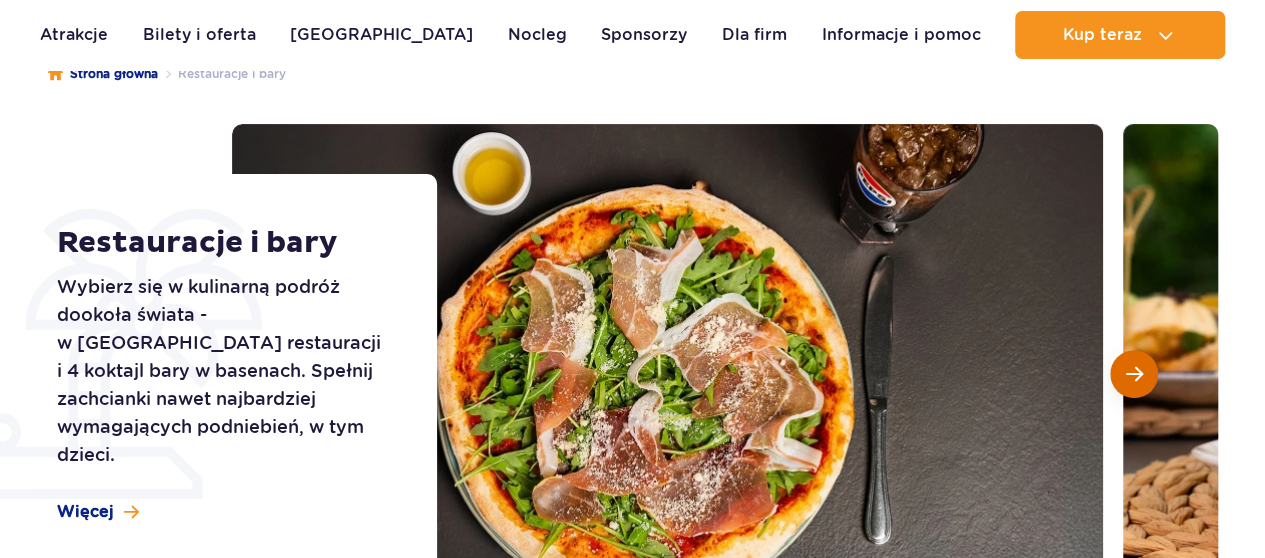 click at bounding box center (1134, 374) 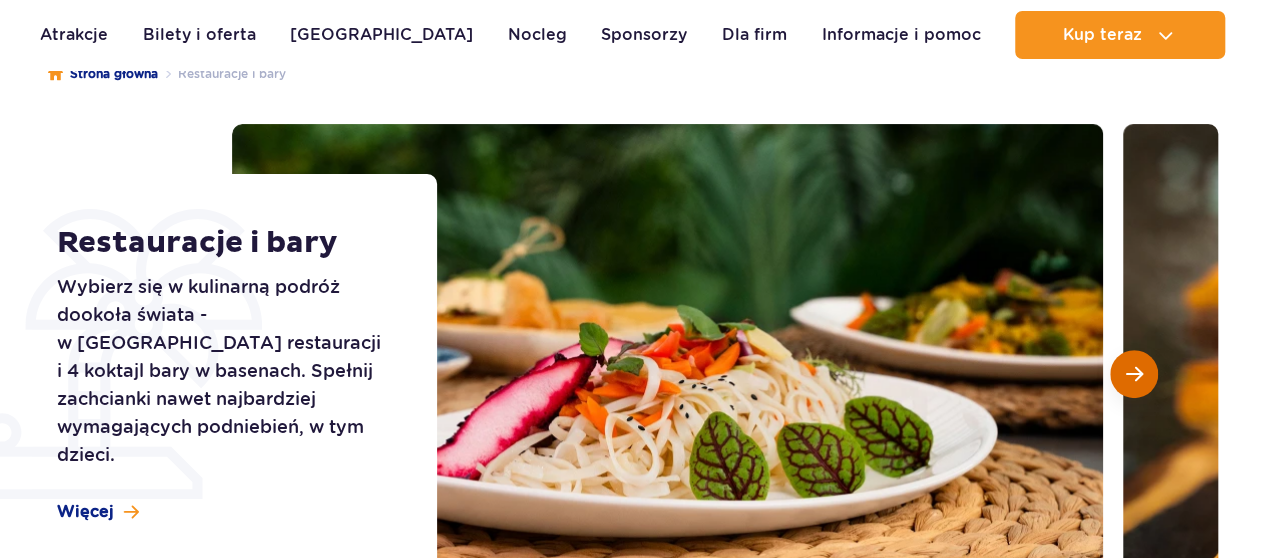 click at bounding box center (1134, 374) 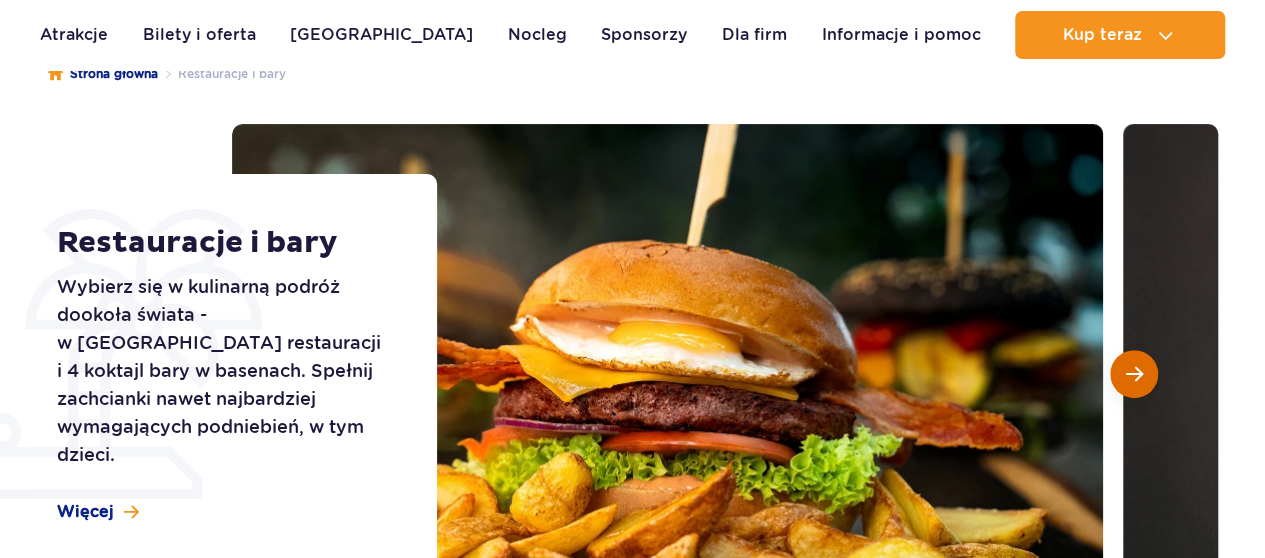 click at bounding box center (1134, 374) 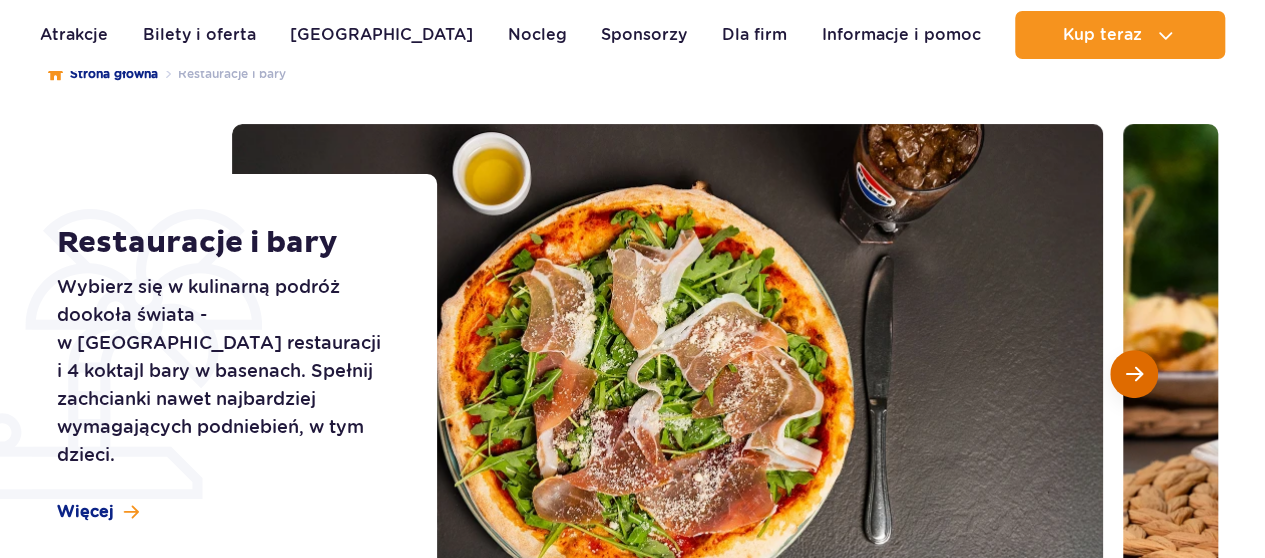 click at bounding box center (1134, 374) 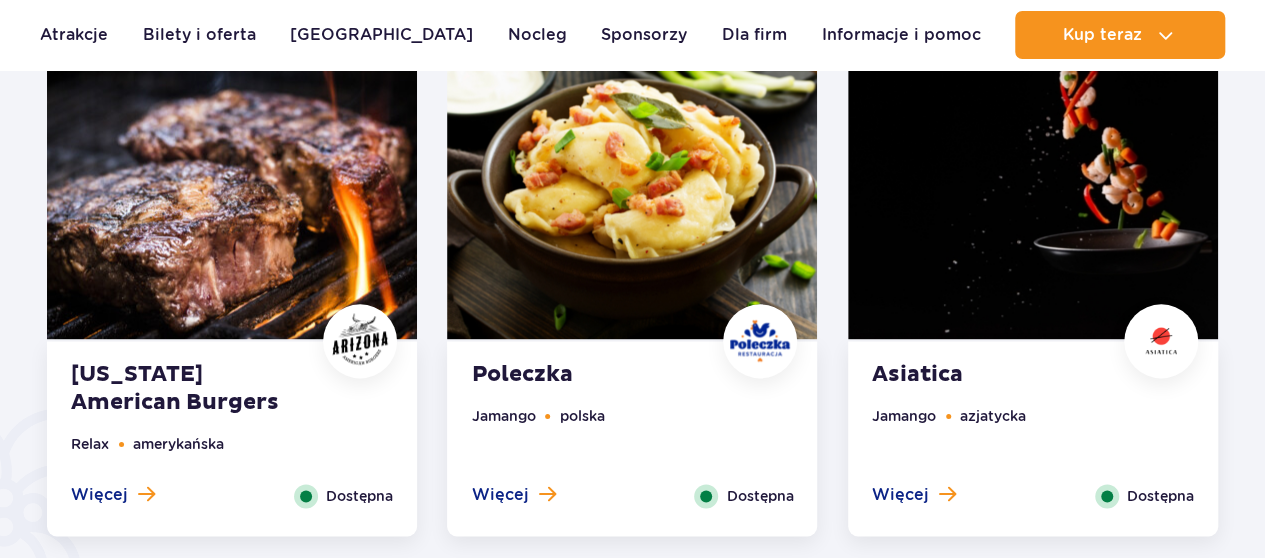 scroll, scrollTop: 1200, scrollLeft: 0, axis: vertical 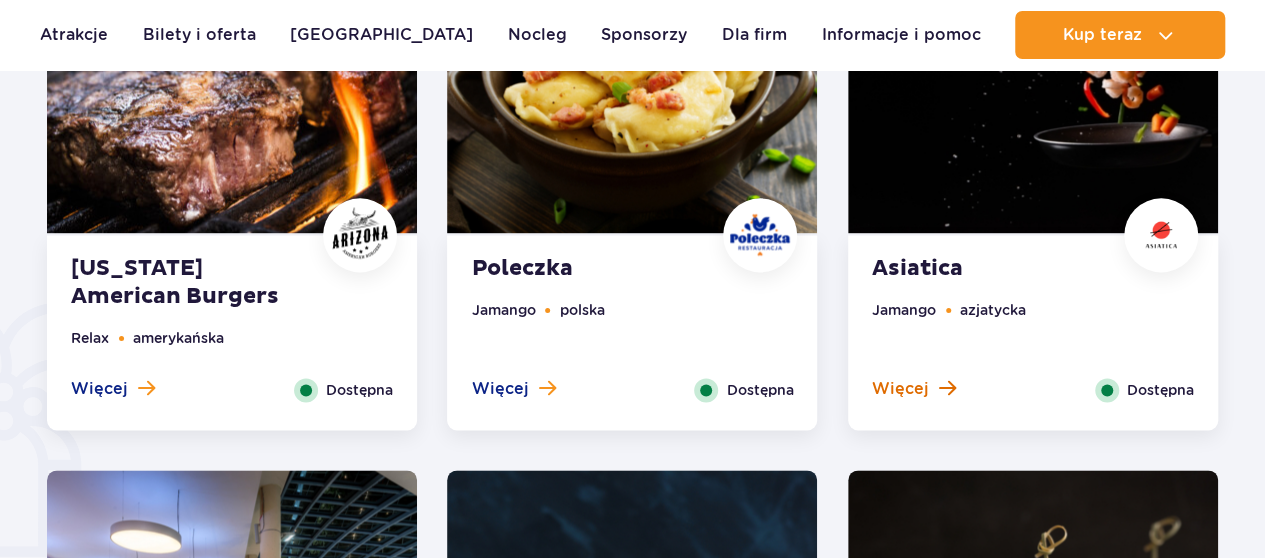 click on "Więcej" at bounding box center [900, 389] 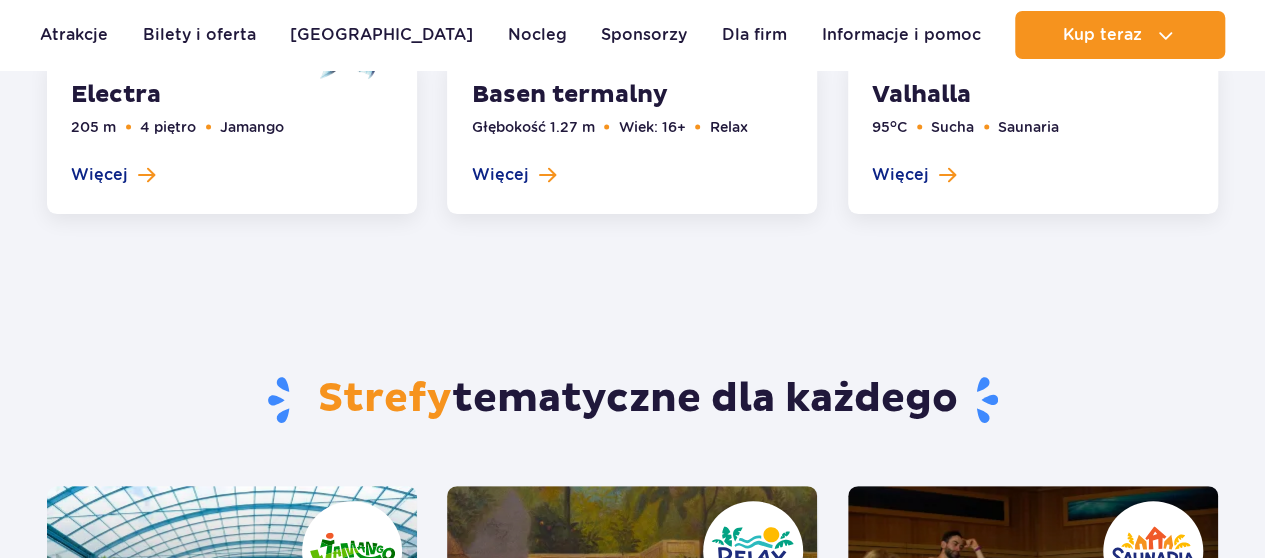 scroll, scrollTop: 3554, scrollLeft: 0, axis: vertical 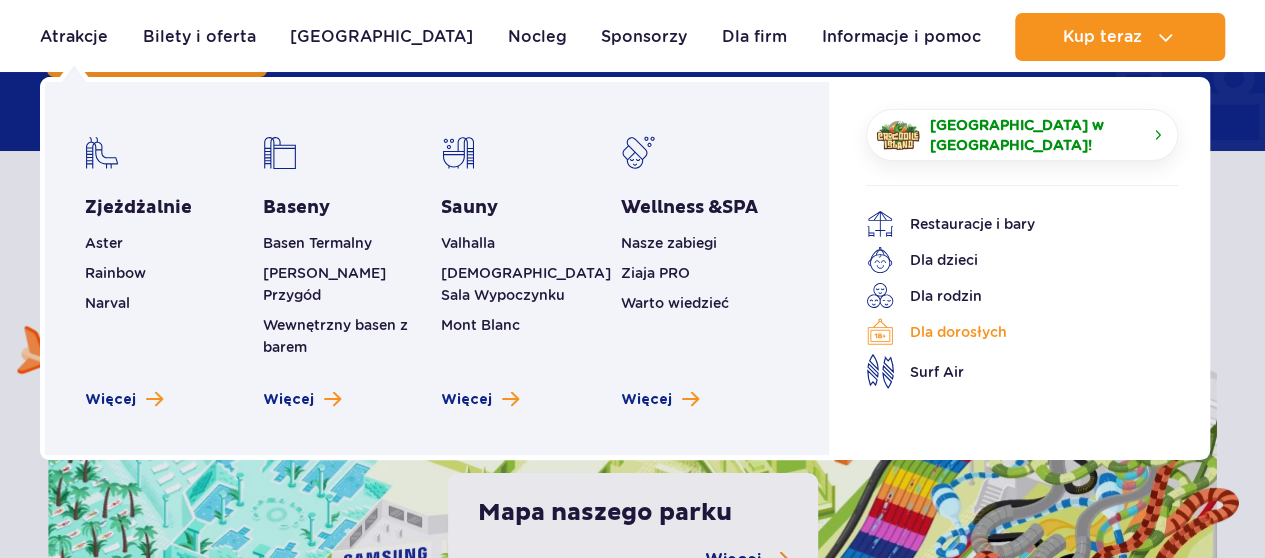 click on "Dla dorosłych" at bounding box center (1007, 332) 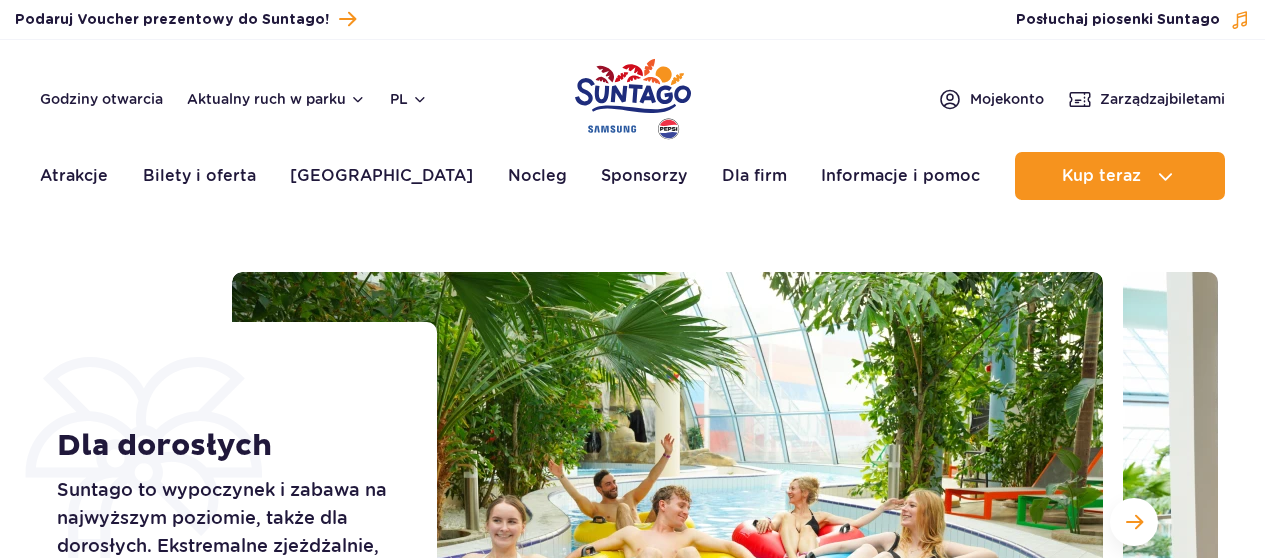 scroll, scrollTop: 0, scrollLeft: 0, axis: both 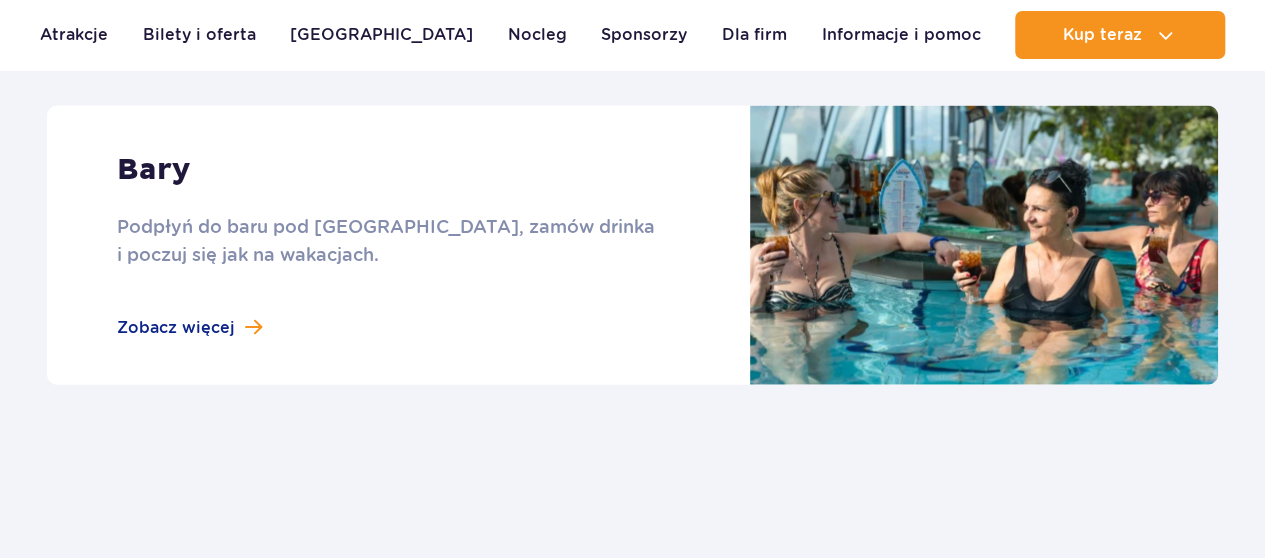 click at bounding box center (632, 245) 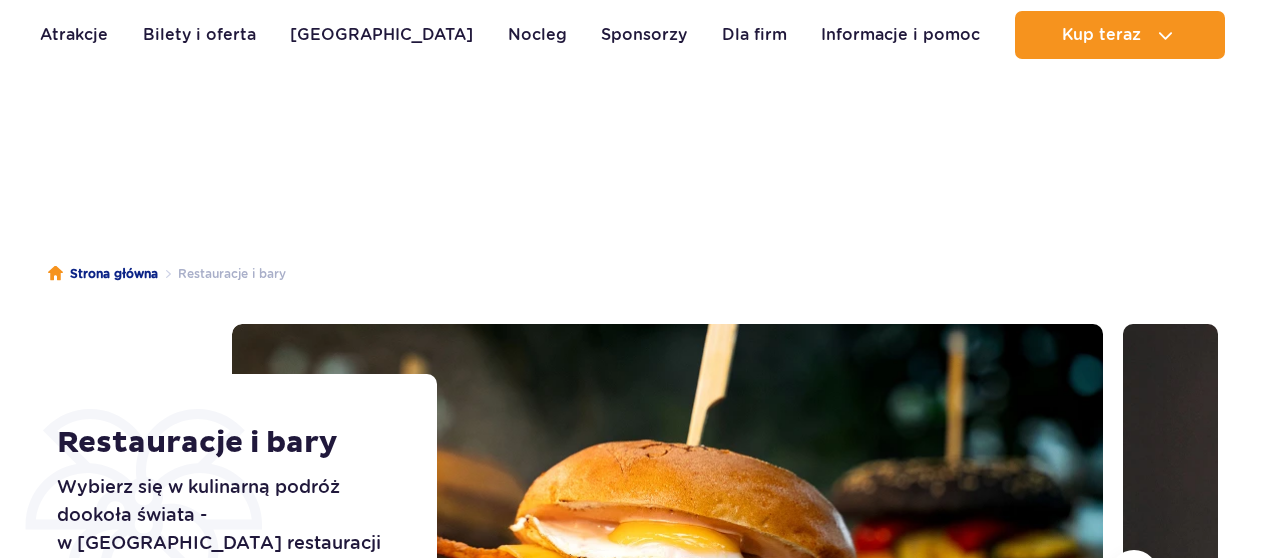 scroll, scrollTop: 300, scrollLeft: 0, axis: vertical 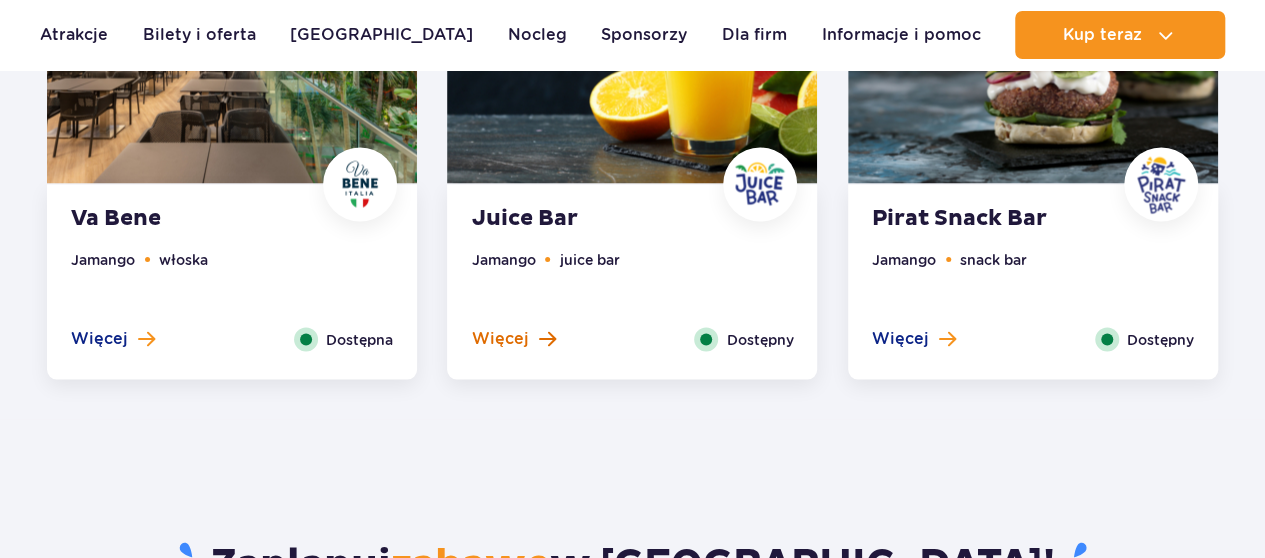click on "Więcej" at bounding box center (499, 338) 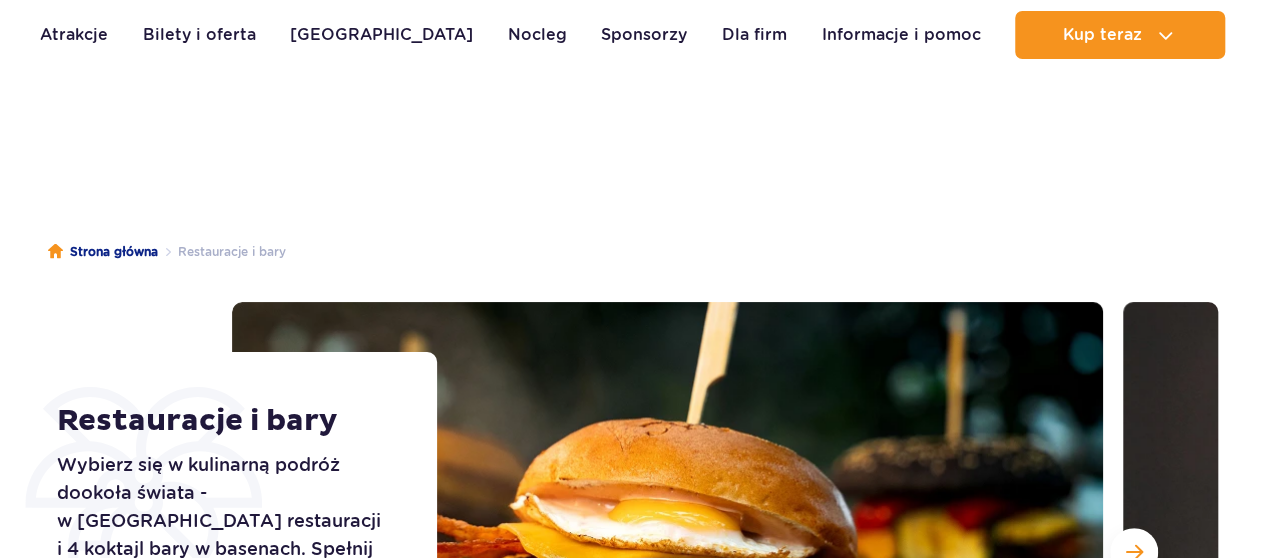 scroll, scrollTop: 0, scrollLeft: 0, axis: both 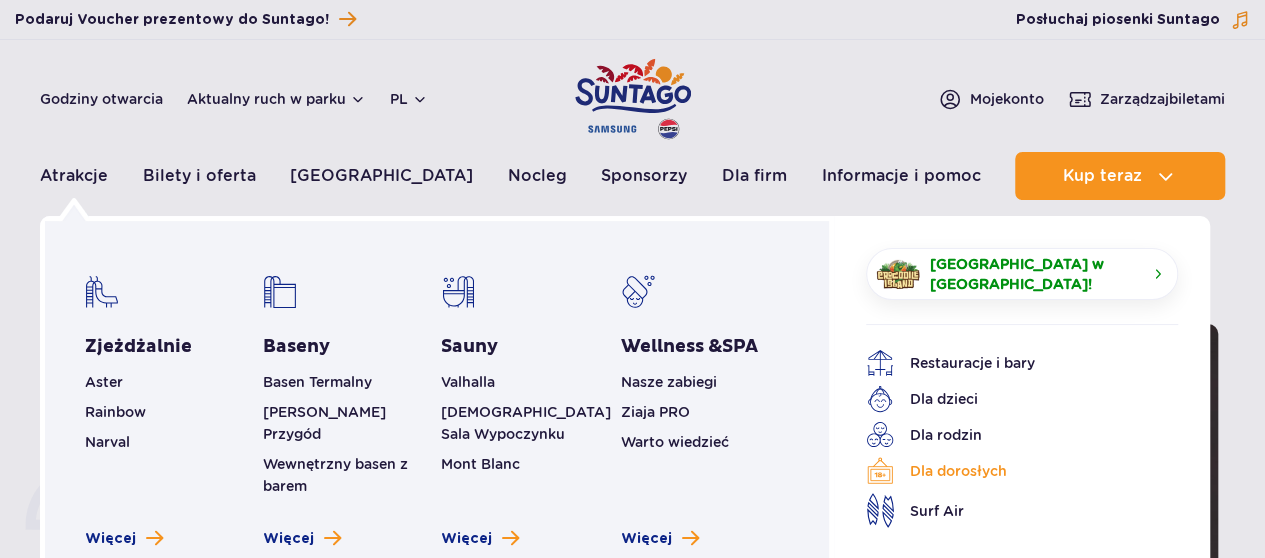 click on "Dla dorosłych" at bounding box center (1007, 471) 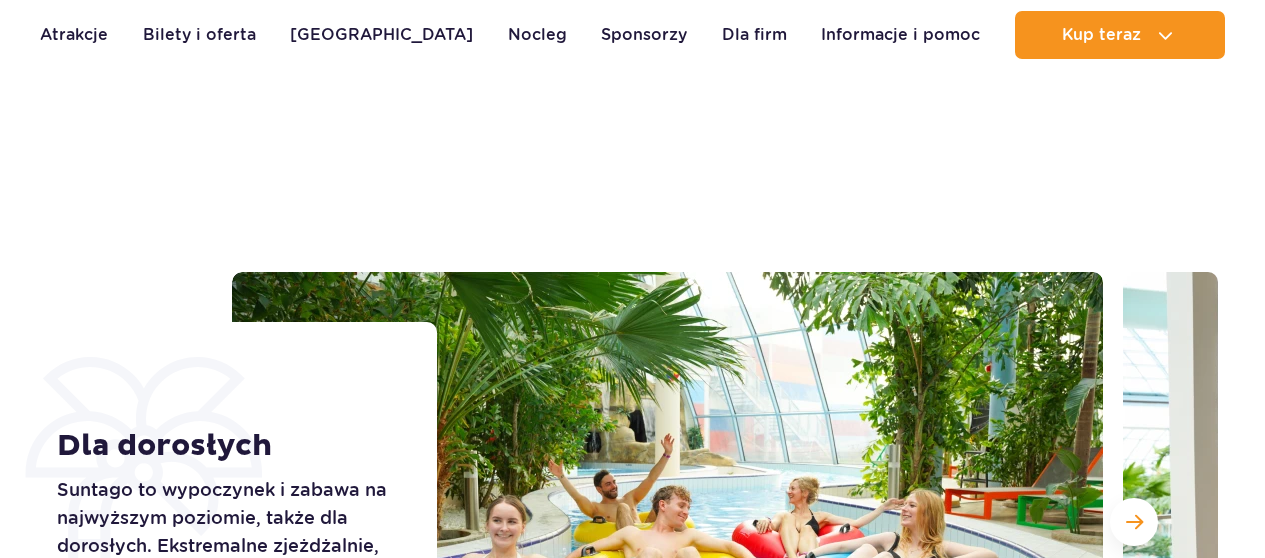 scroll, scrollTop: 400, scrollLeft: 0, axis: vertical 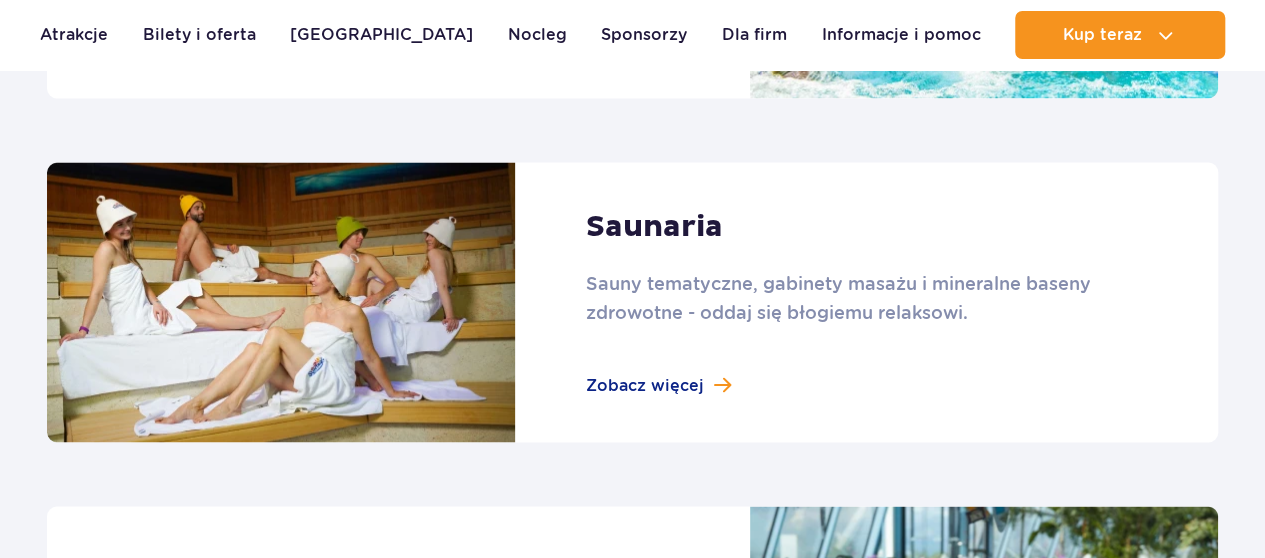 click at bounding box center [632, 301] 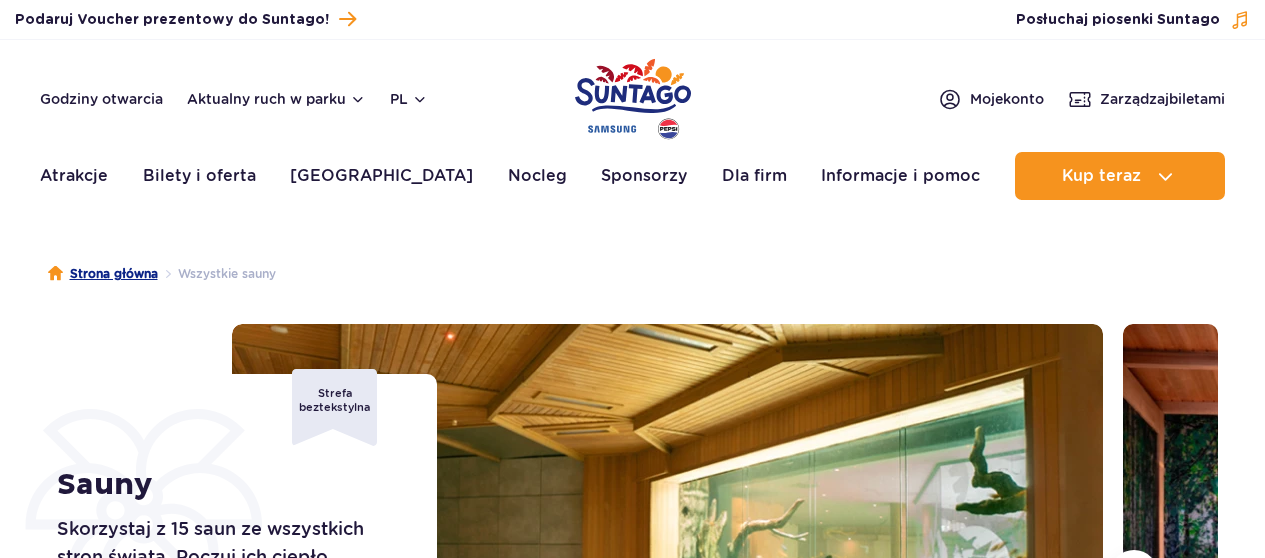 scroll, scrollTop: 0, scrollLeft: 0, axis: both 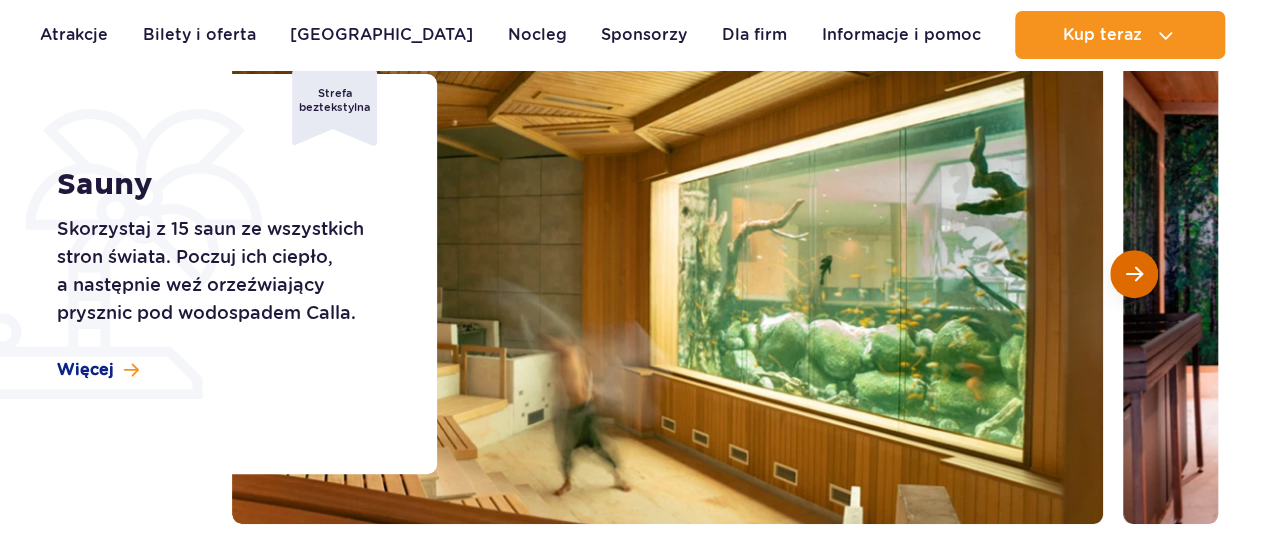 click at bounding box center [1134, 274] 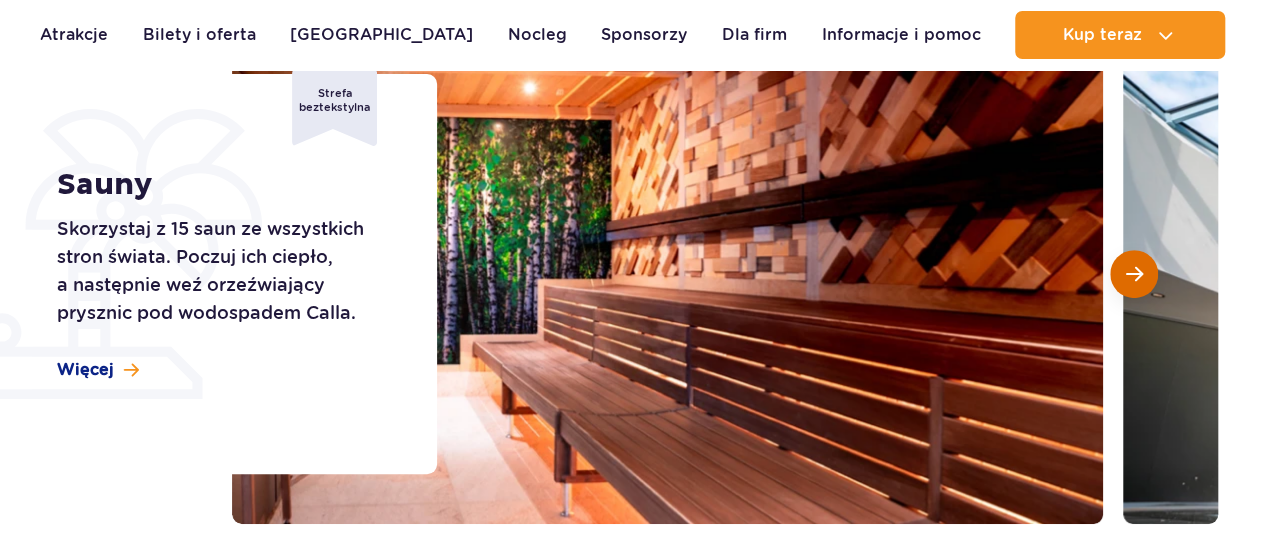 click at bounding box center (1134, 274) 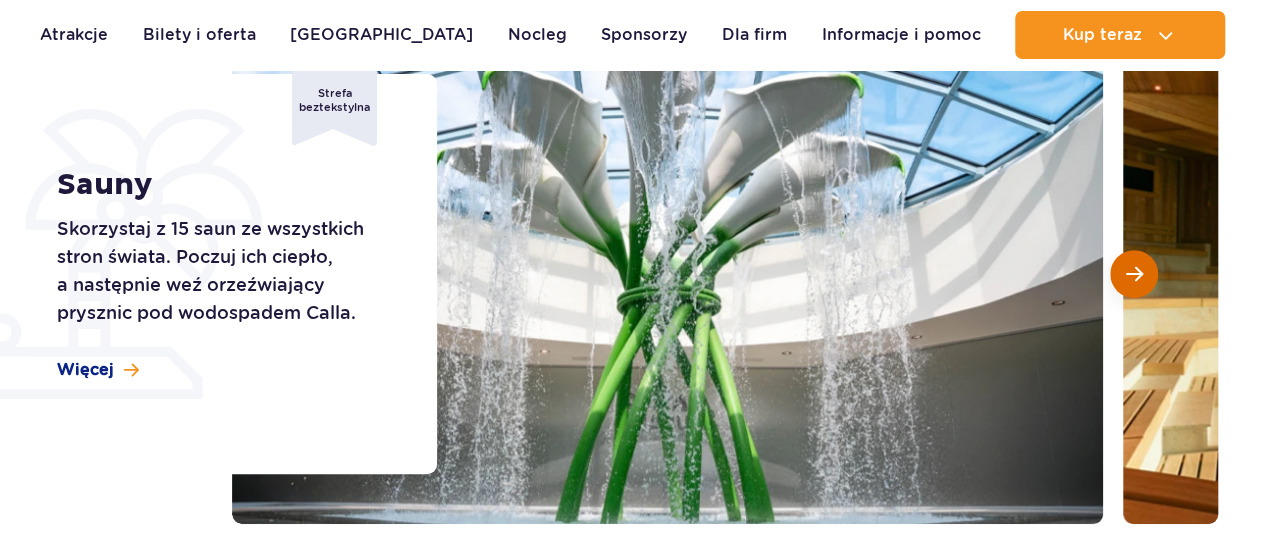 click at bounding box center (1134, 274) 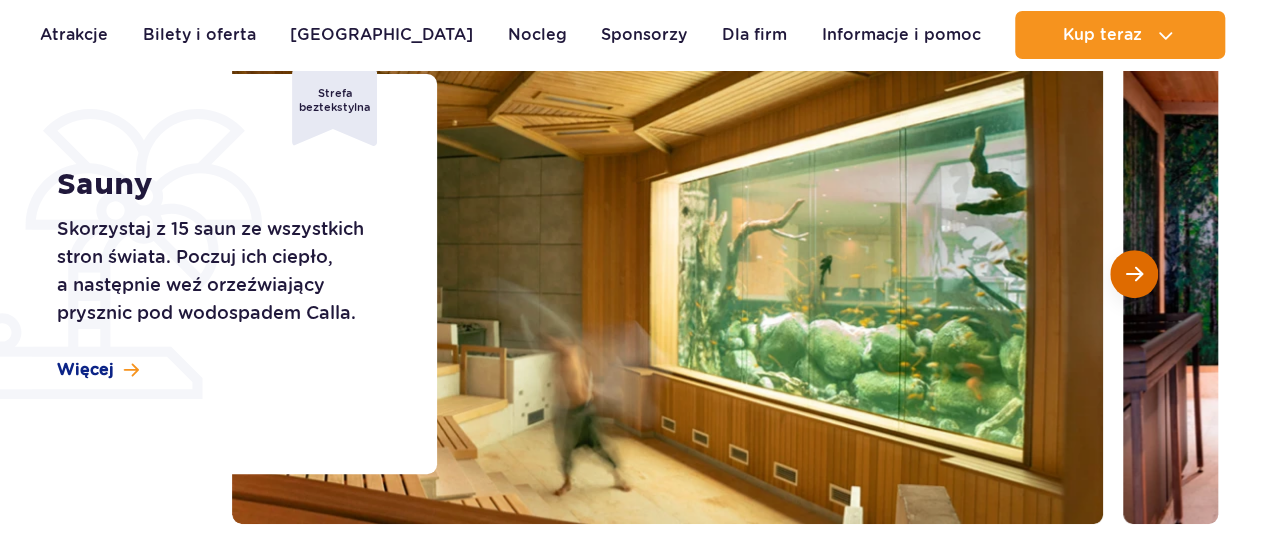 click at bounding box center (1134, 274) 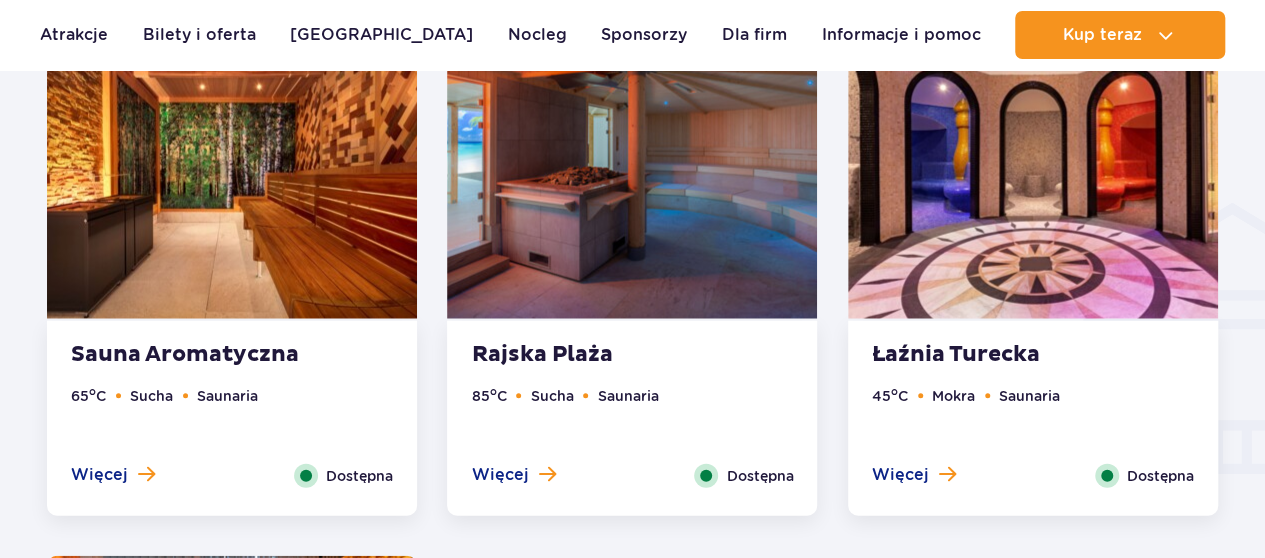 scroll, scrollTop: 2300, scrollLeft: 0, axis: vertical 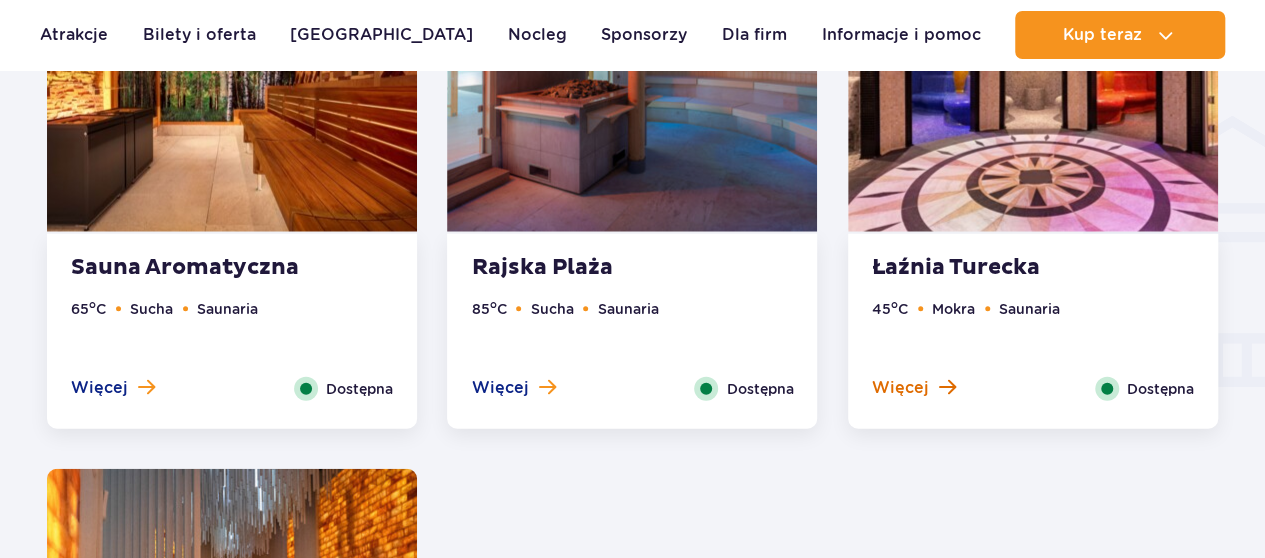 click on "Więcej" at bounding box center (900, 388) 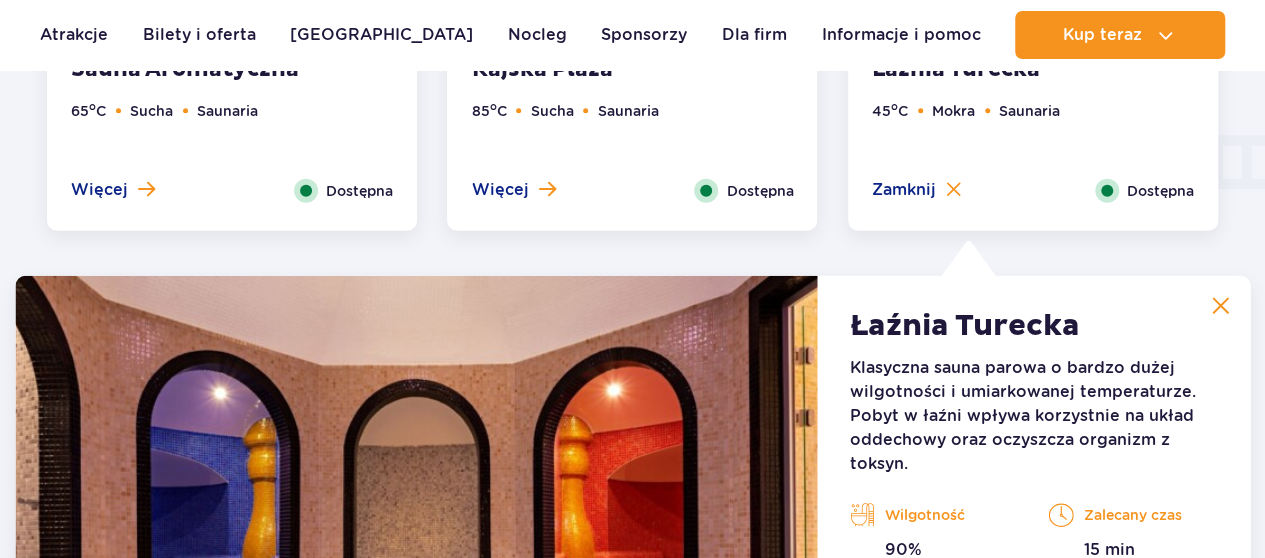 scroll, scrollTop: 2354, scrollLeft: 0, axis: vertical 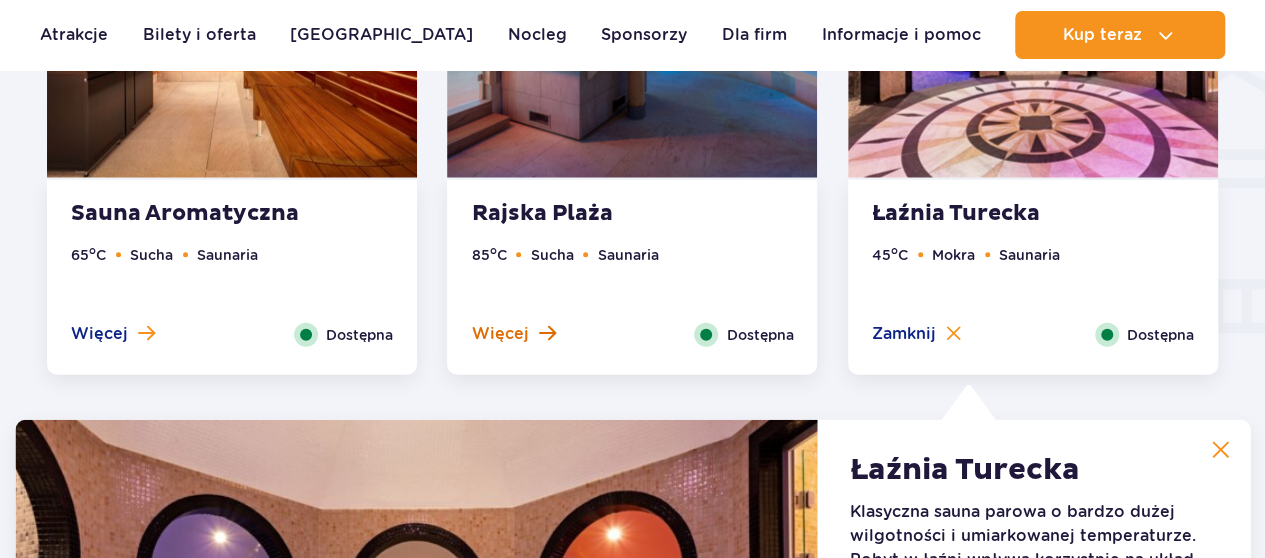 click on "Więcej" at bounding box center [499, 334] 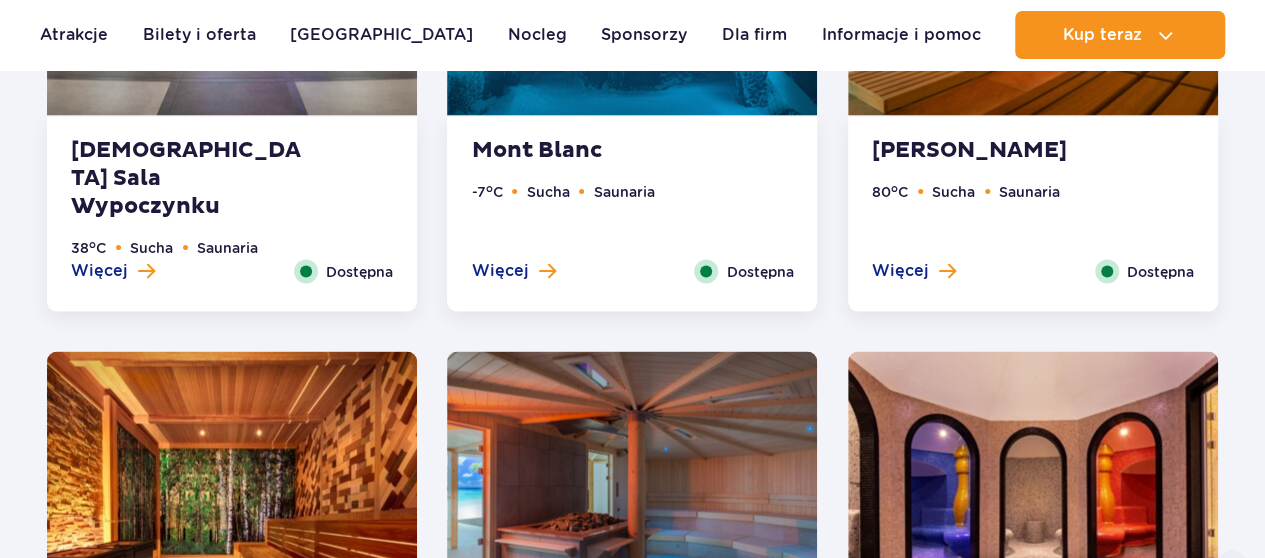 scroll, scrollTop: 1754, scrollLeft: 0, axis: vertical 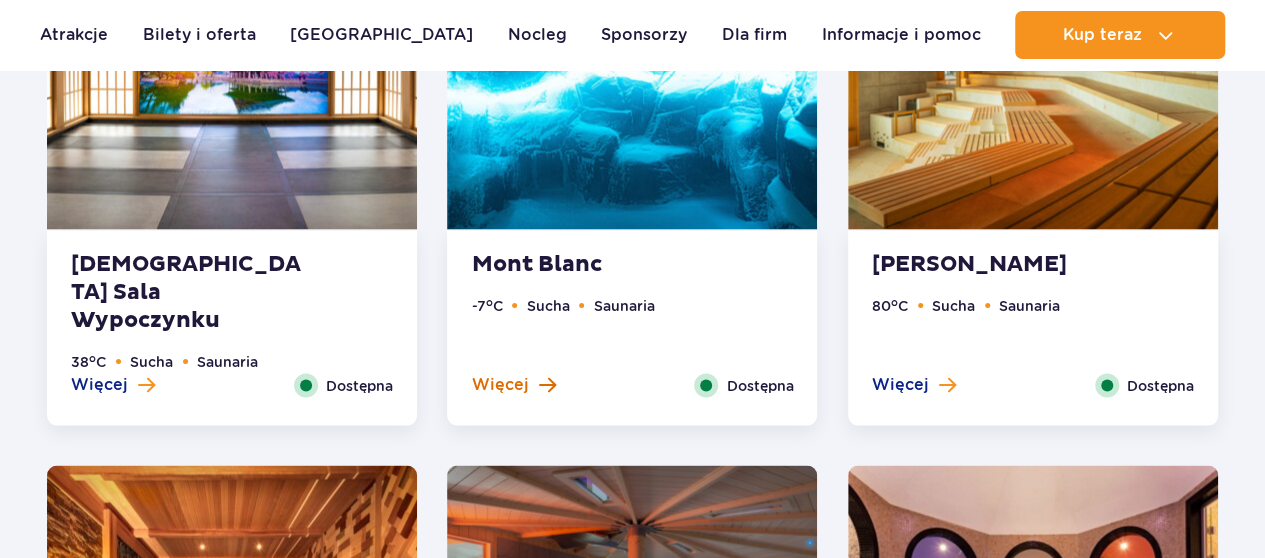 click on "Więcej" at bounding box center [499, 384] 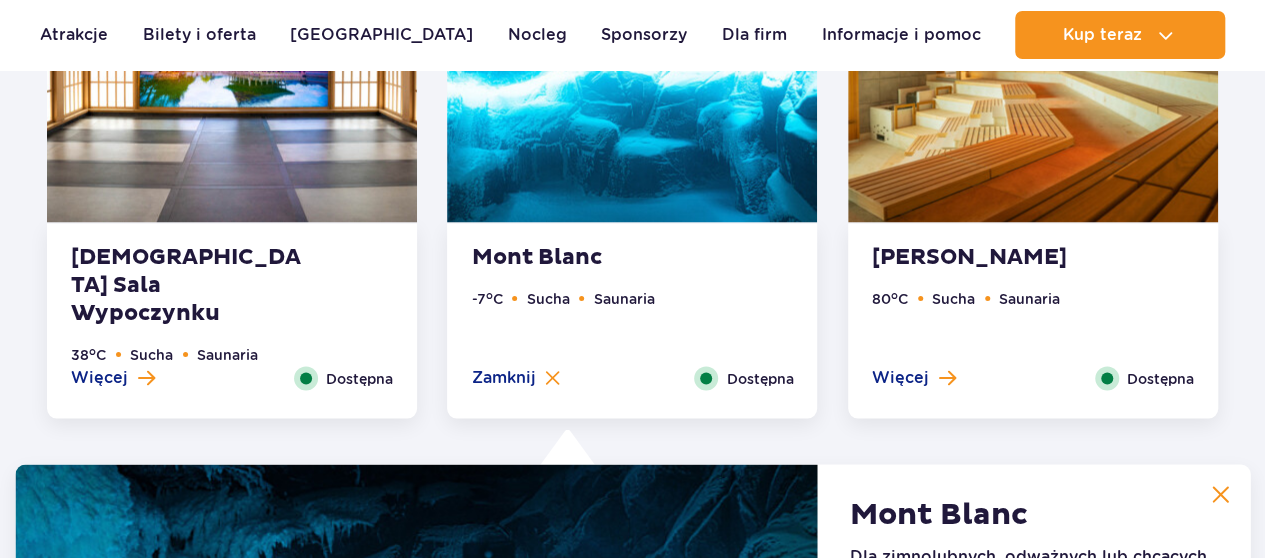 scroll, scrollTop: 1604, scrollLeft: 0, axis: vertical 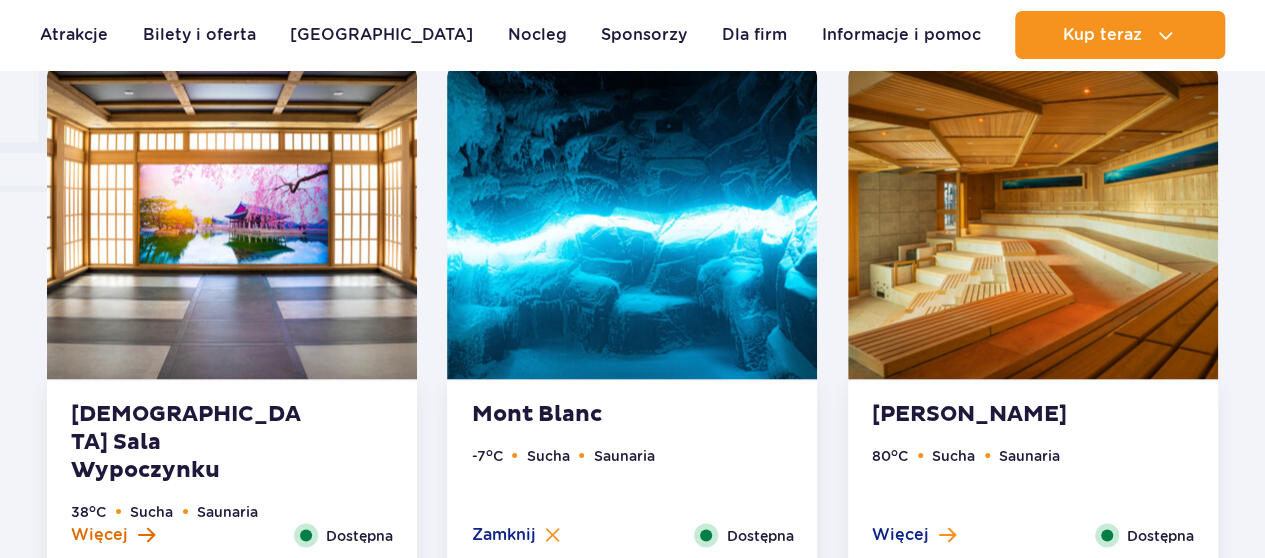 click on "Więcej" at bounding box center [99, 534] 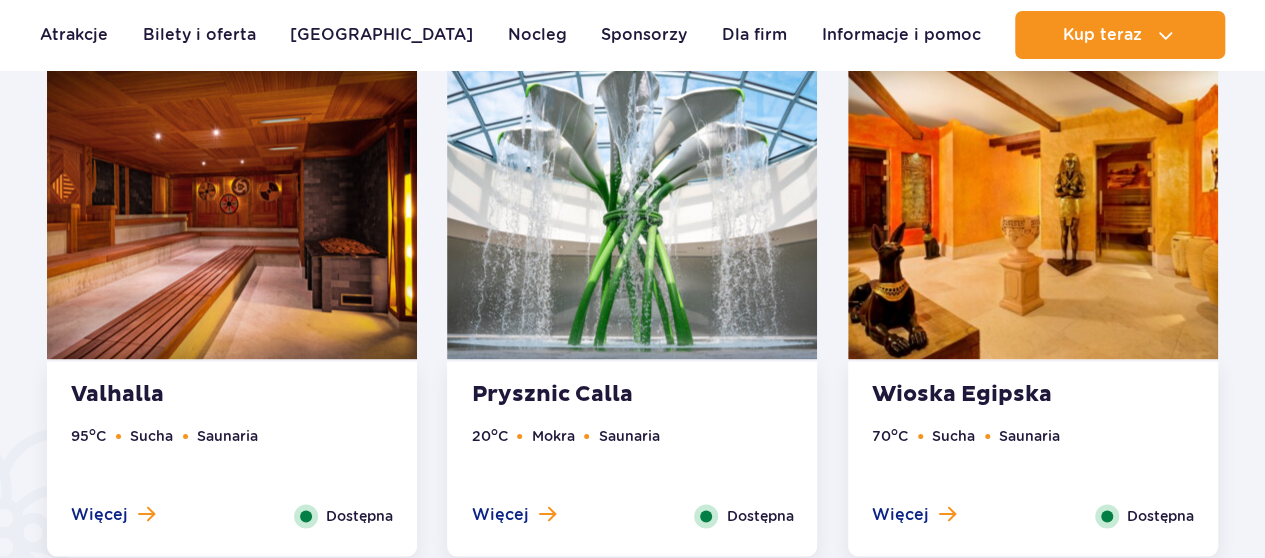 scroll, scrollTop: 1104, scrollLeft: 0, axis: vertical 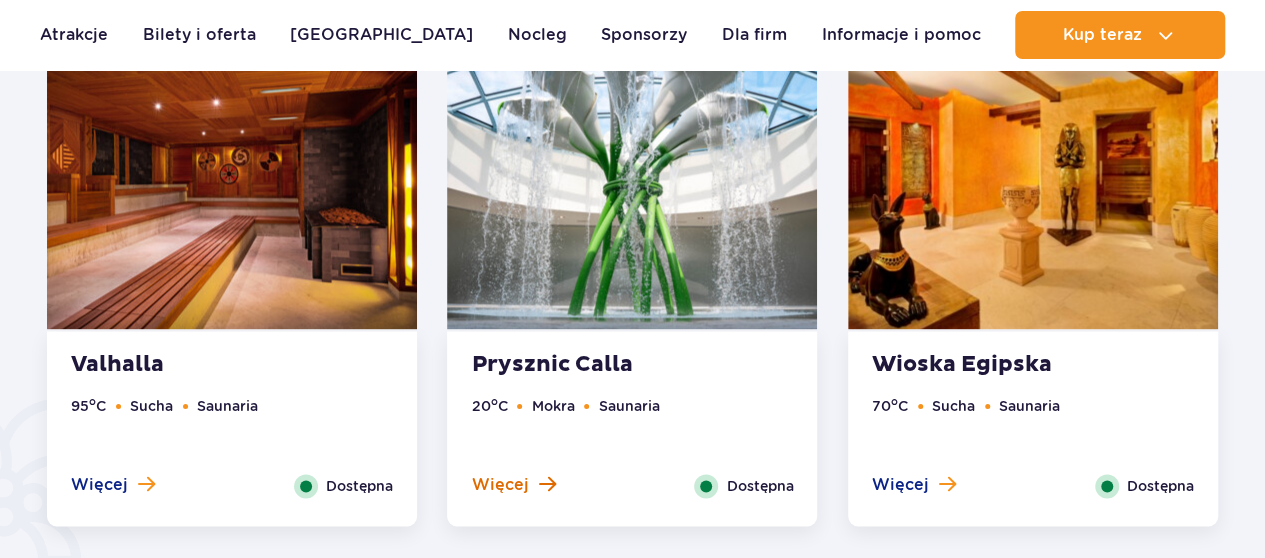 click on "Więcej" at bounding box center (499, 485) 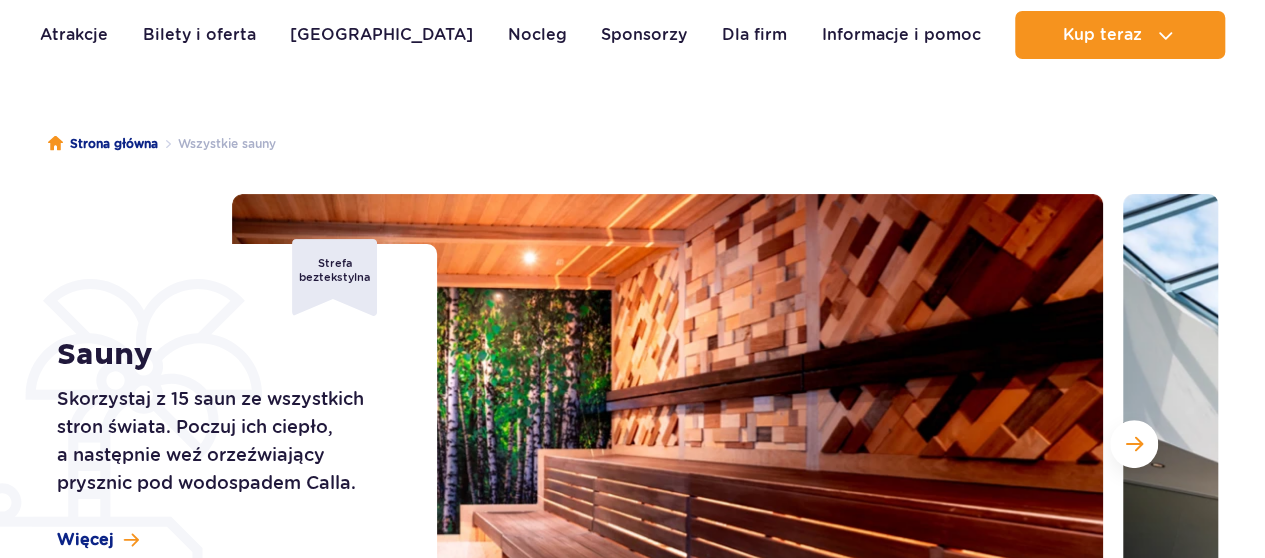 scroll, scrollTop: 0, scrollLeft: 0, axis: both 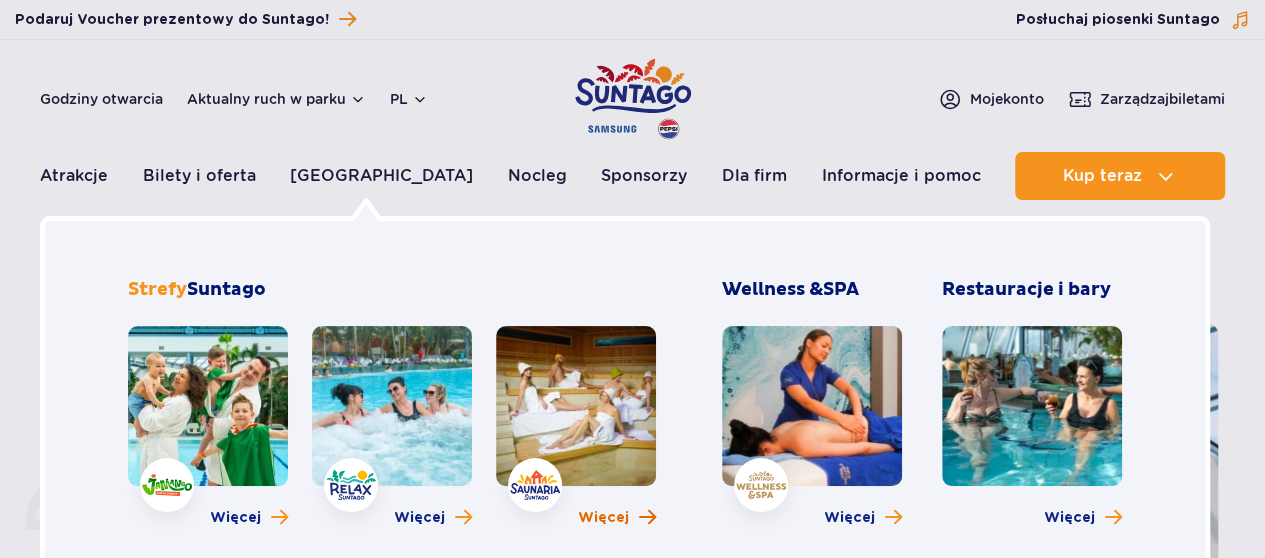 click on "Więcej" at bounding box center [603, 518] 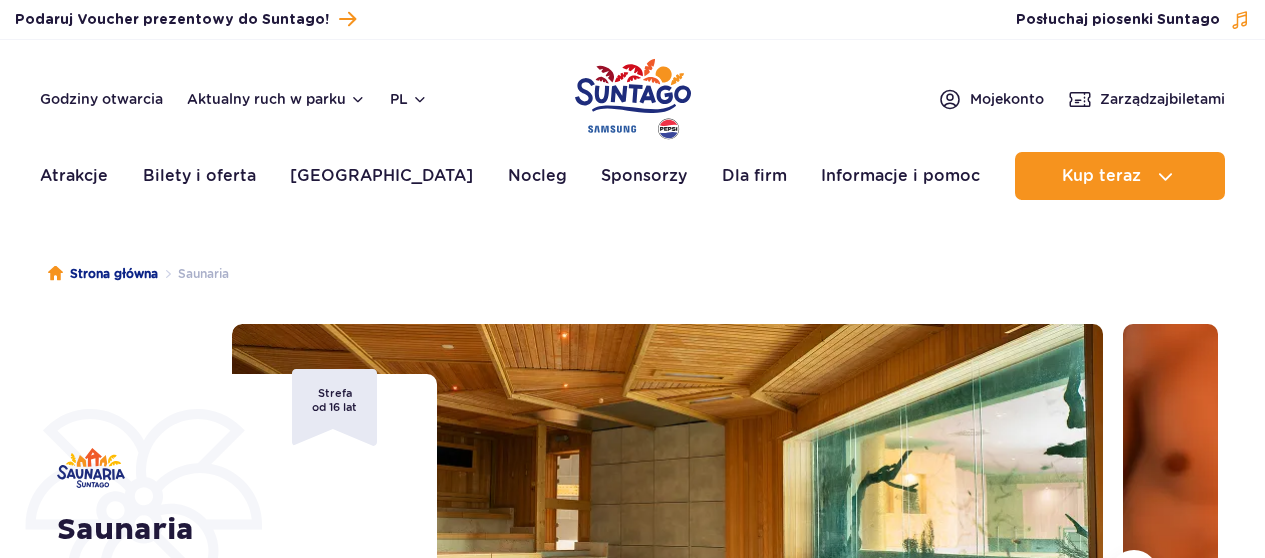 scroll, scrollTop: 0, scrollLeft: 0, axis: both 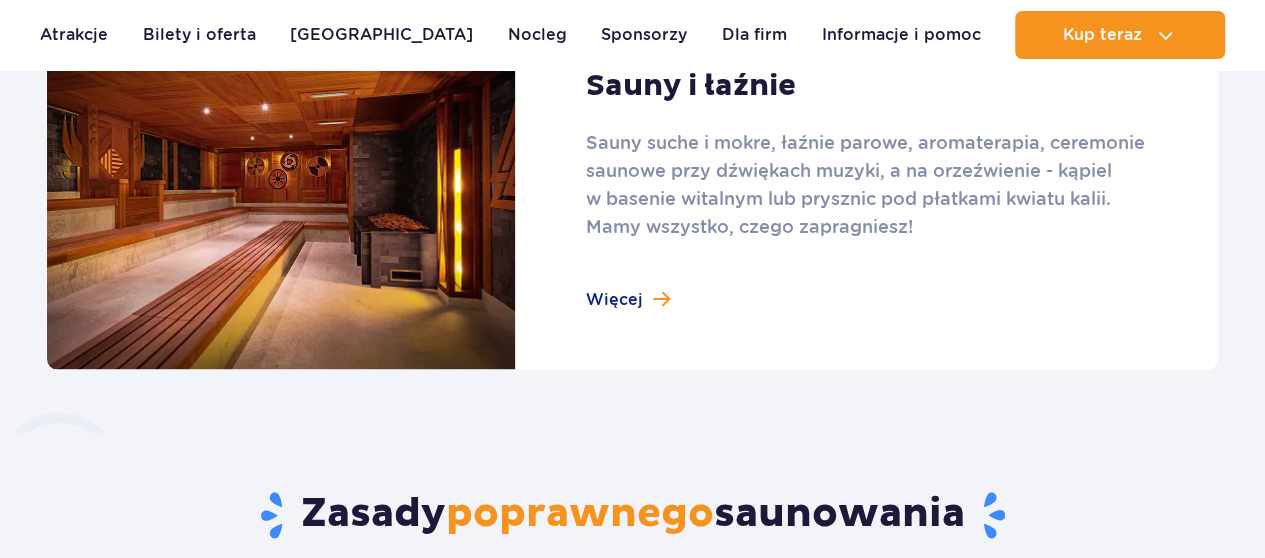 click at bounding box center [632, 189] 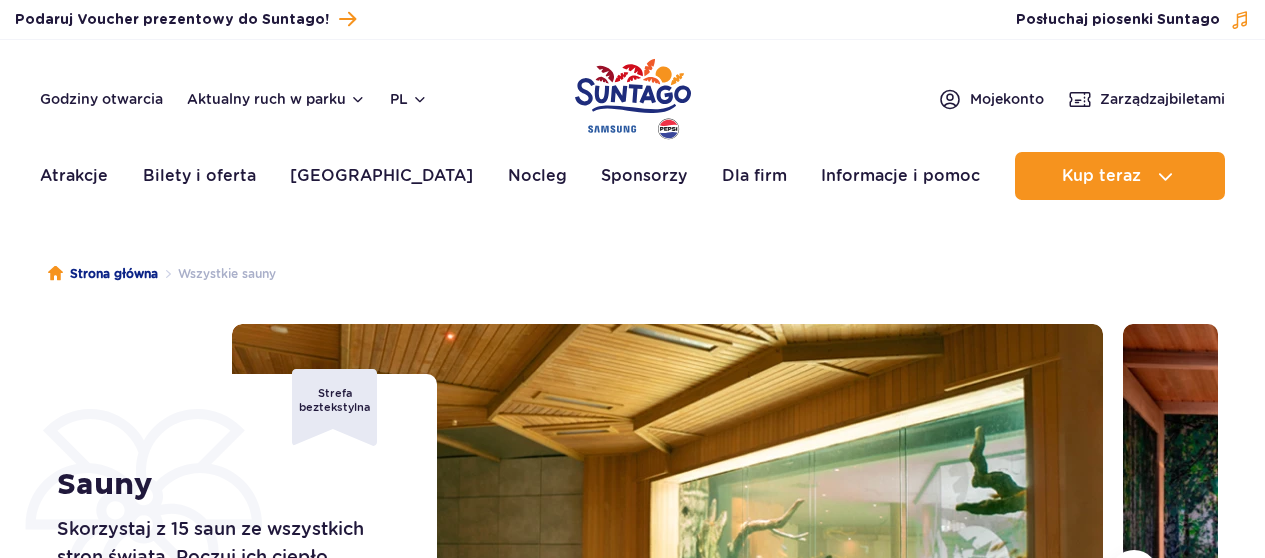 scroll, scrollTop: 0, scrollLeft: 0, axis: both 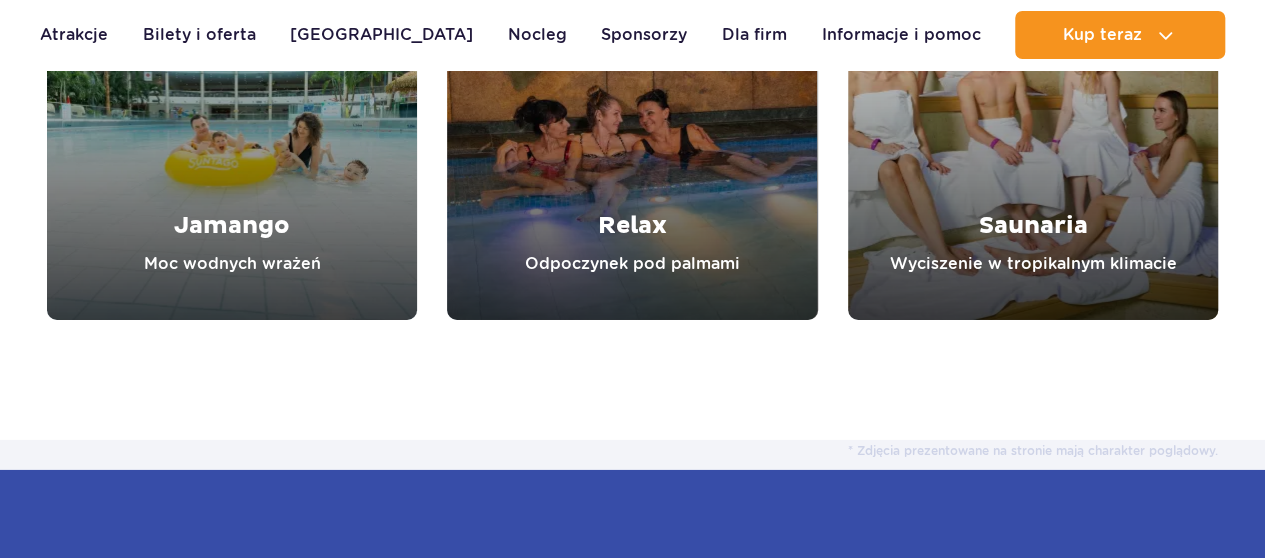 click at bounding box center [632, 135] 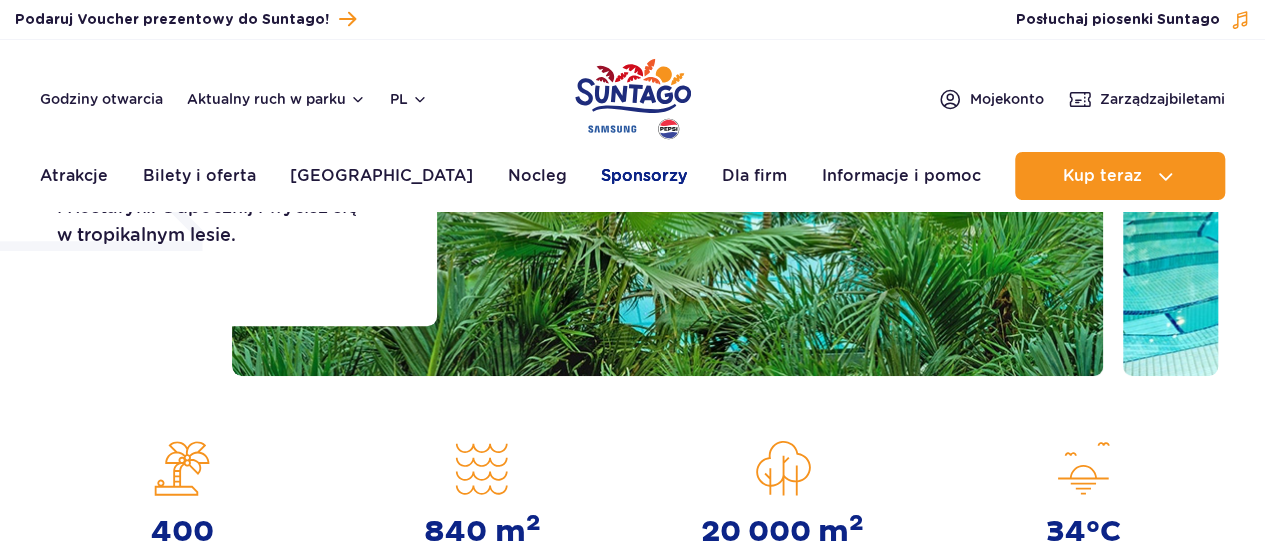 scroll, scrollTop: 0, scrollLeft: 0, axis: both 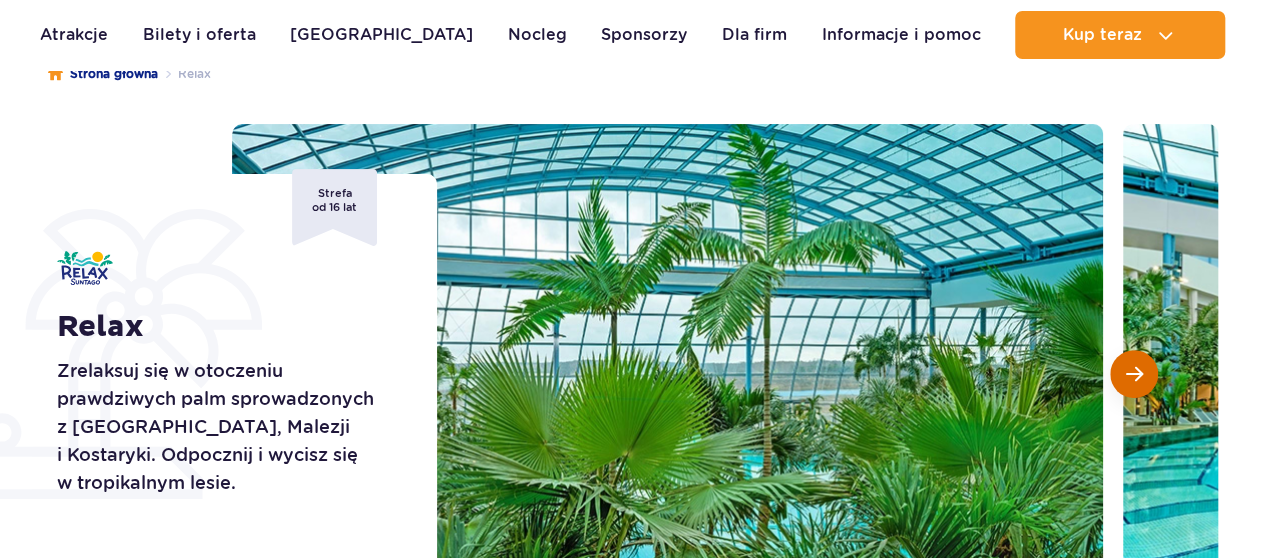 click at bounding box center [1134, 374] 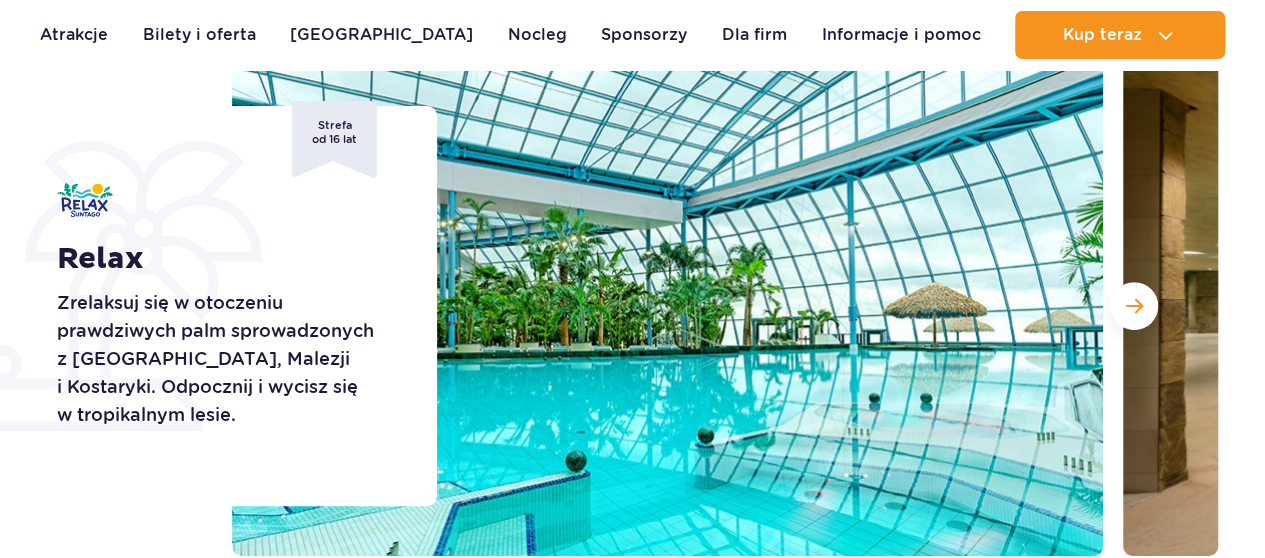 scroll, scrollTop: 300, scrollLeft: 0, axis: vertical 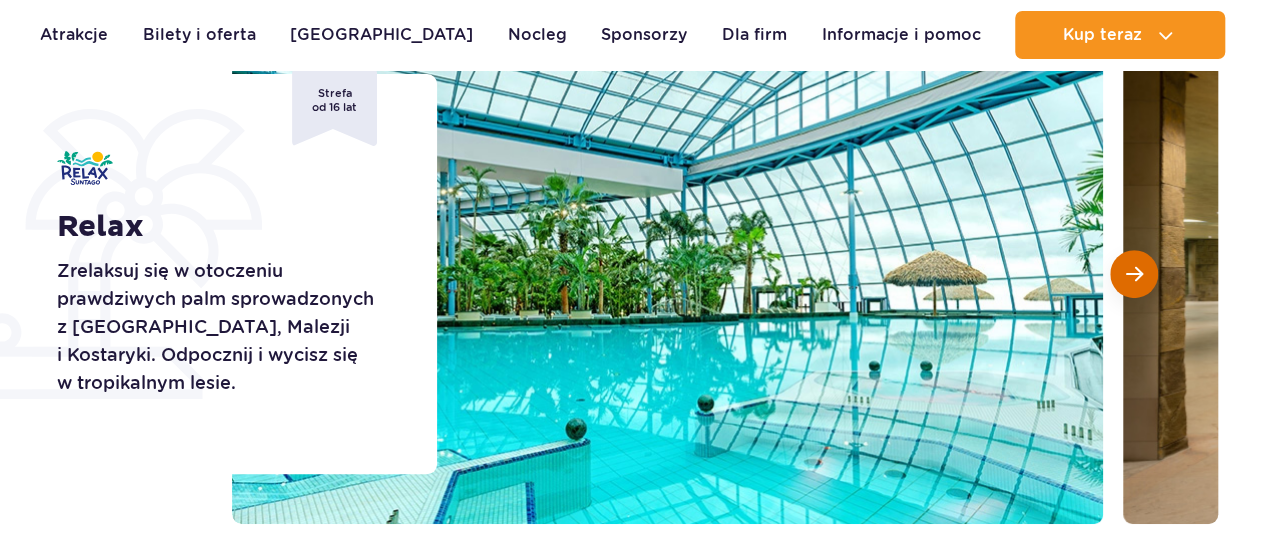 click at bounding box center [1134, 274] 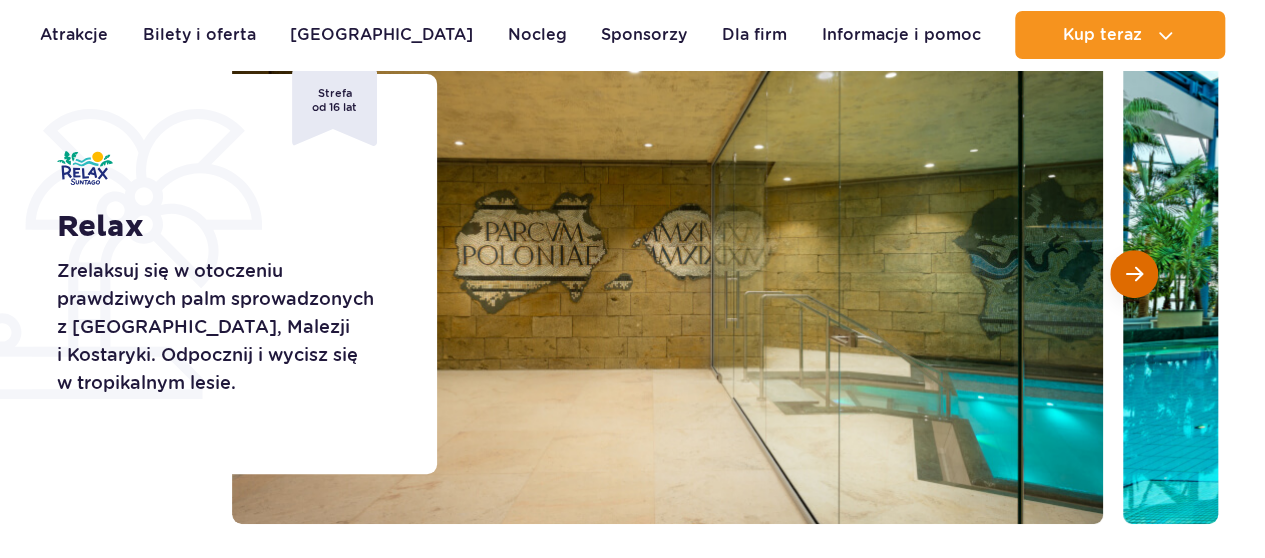 click at bounding box center [1134, 274] 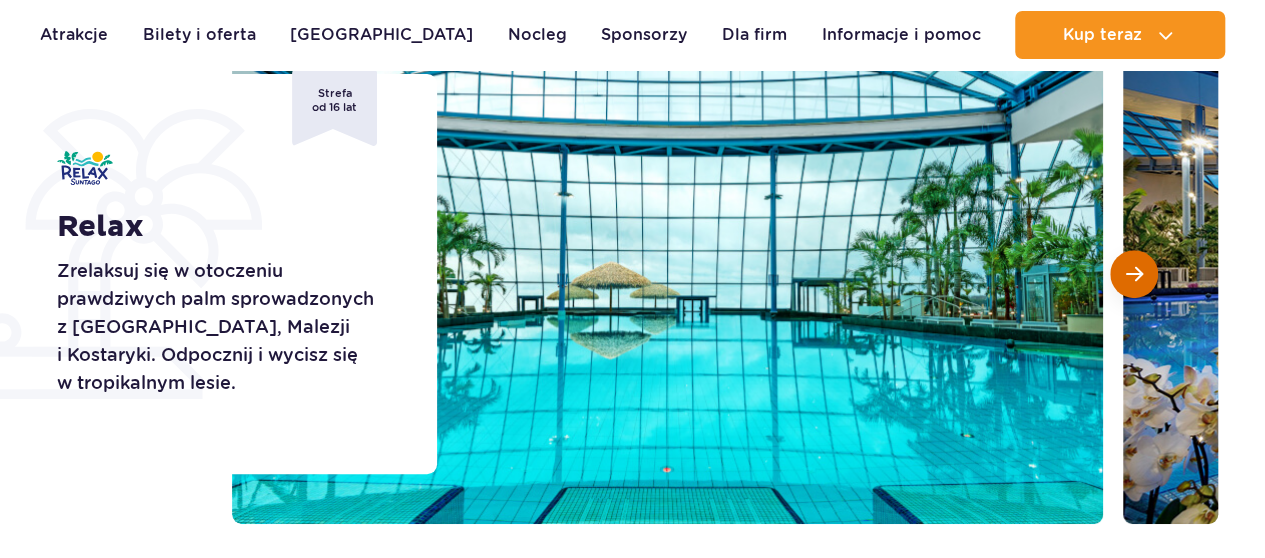 click at bounding box center [1134, 274] 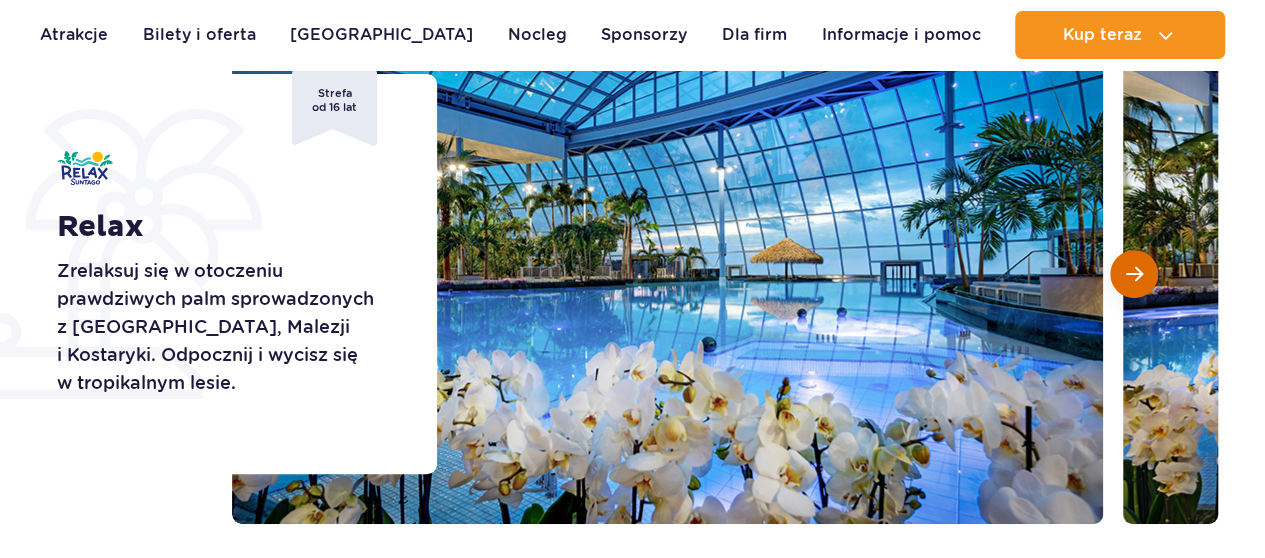 click at bounding box center (1134, 274) 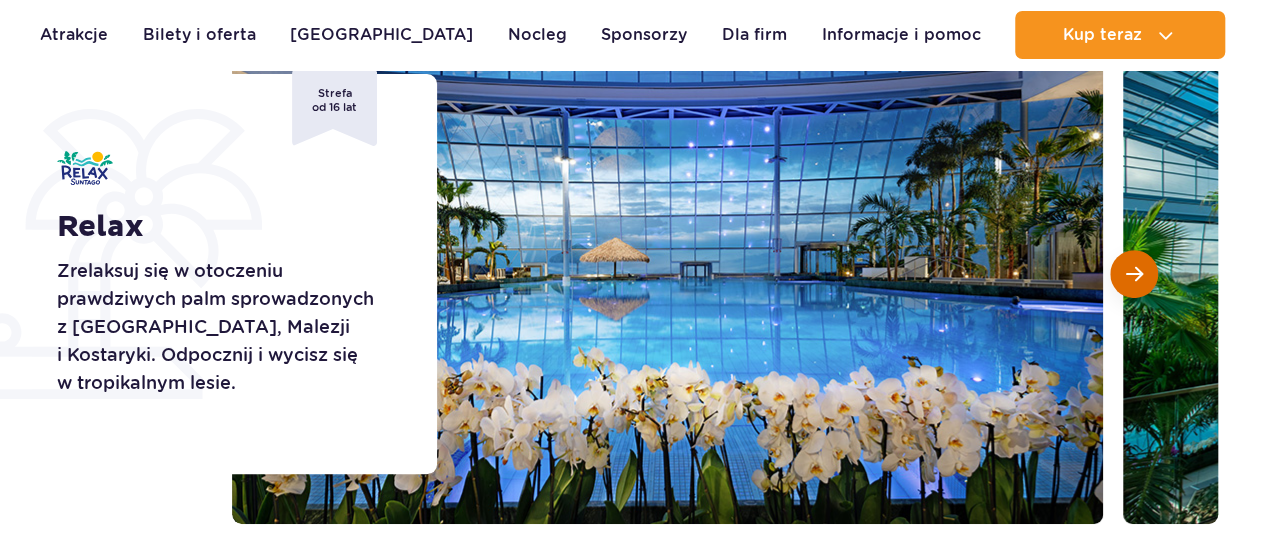 click at bounding box center [1134, 274] 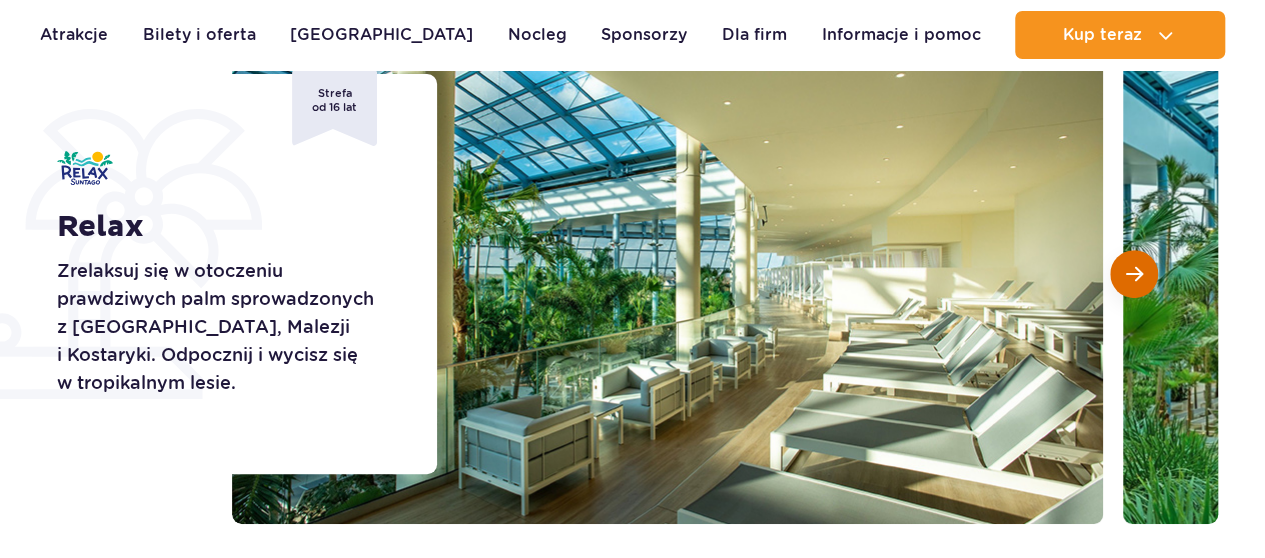 click at bounding box center (1134, 274) 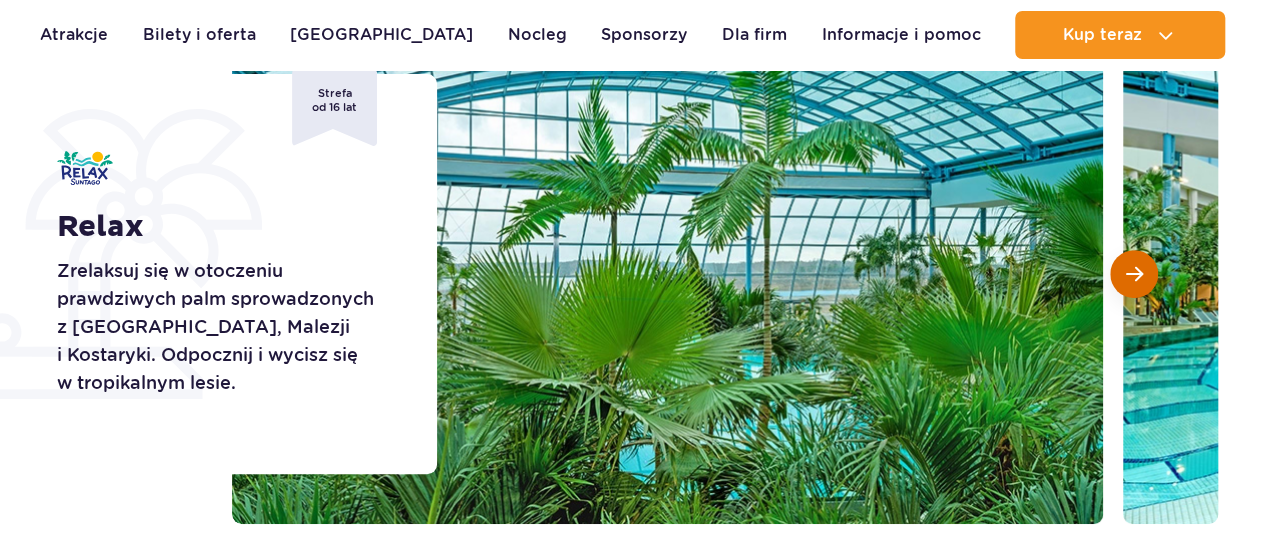 click at bounding box center (1134, 274) 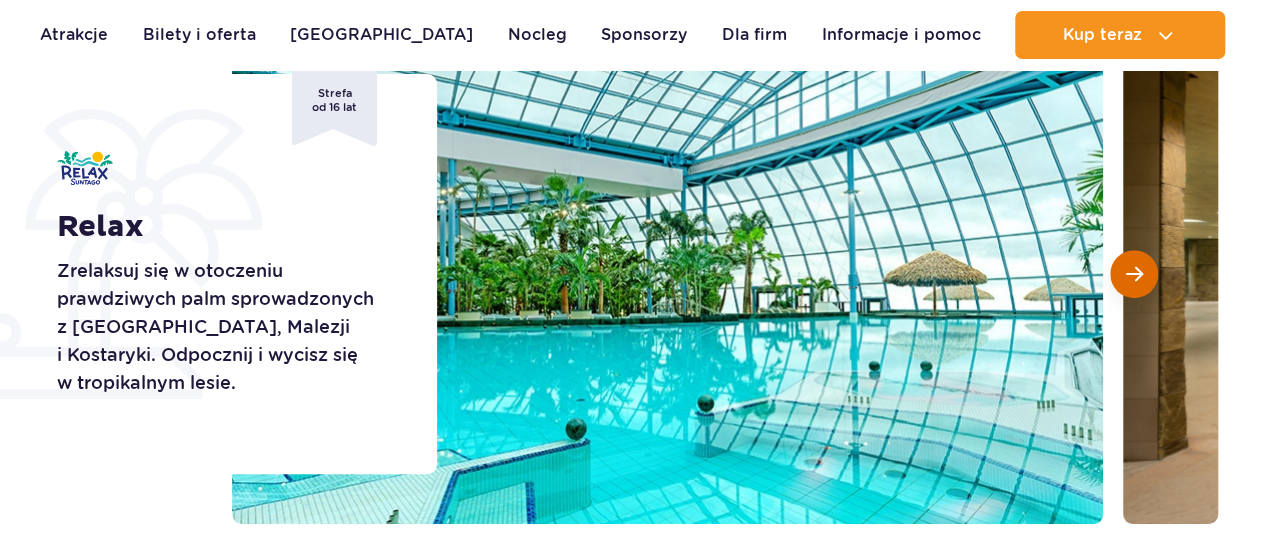 click at bounding box center (1134, 274) 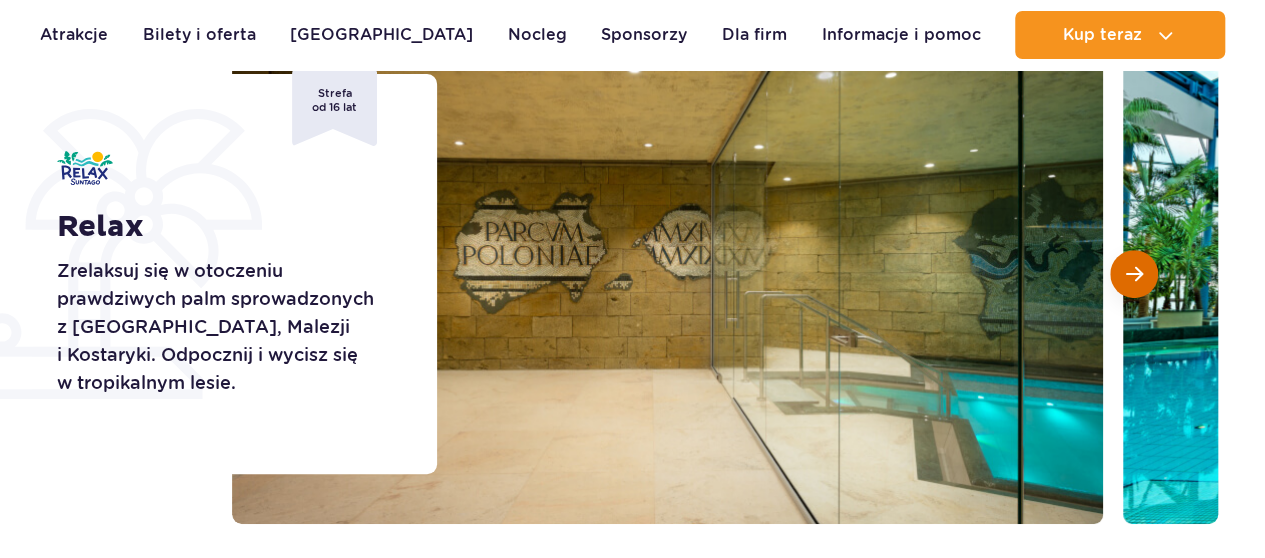 click at bounding box center (1134, 274) 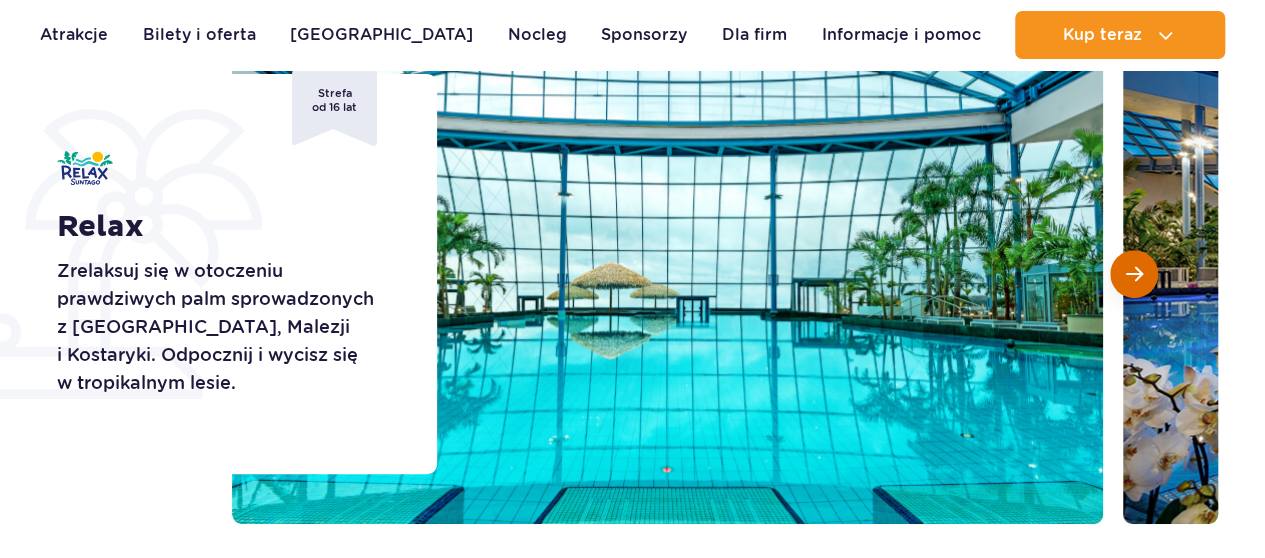 click at bounding box center [1134, 274] 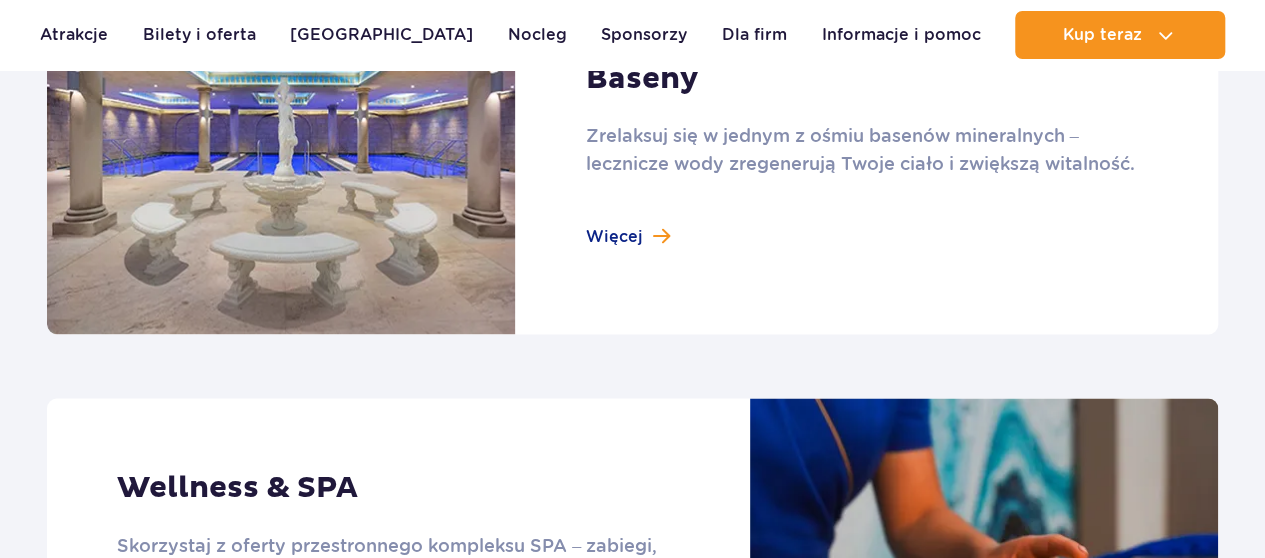 scroll, scrollTop: 1200, scrollLeft: 0, axis: vertical 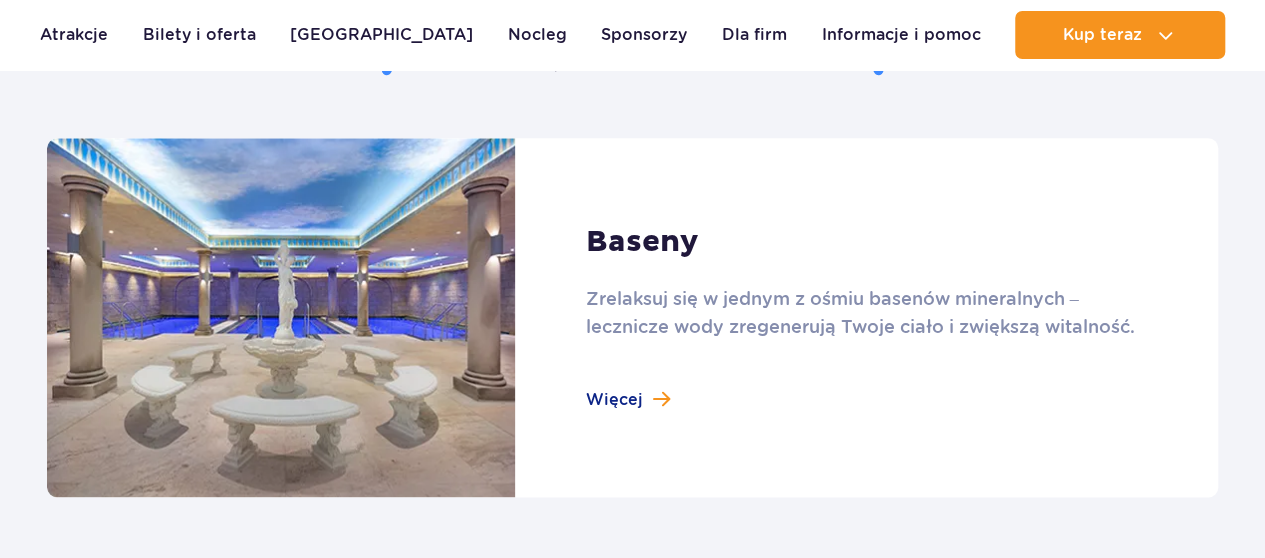 click at bounding box center (632, 317) 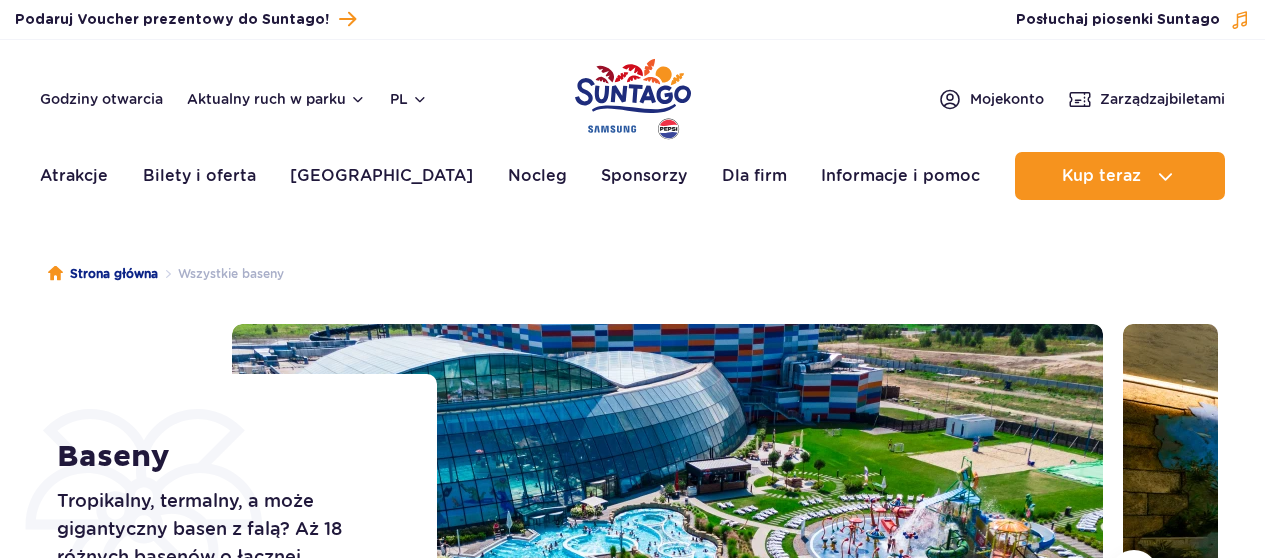 scroll, scrollTop: 0, scrollLeft: 0, axis: both 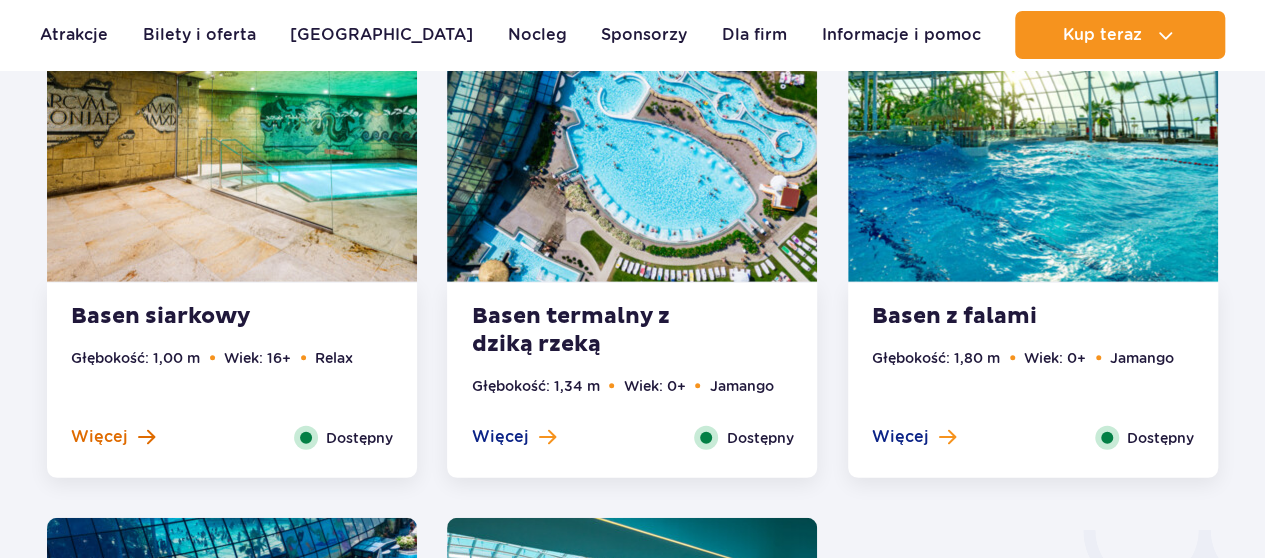 click on "Więcej" at bounding box center [99, 437] 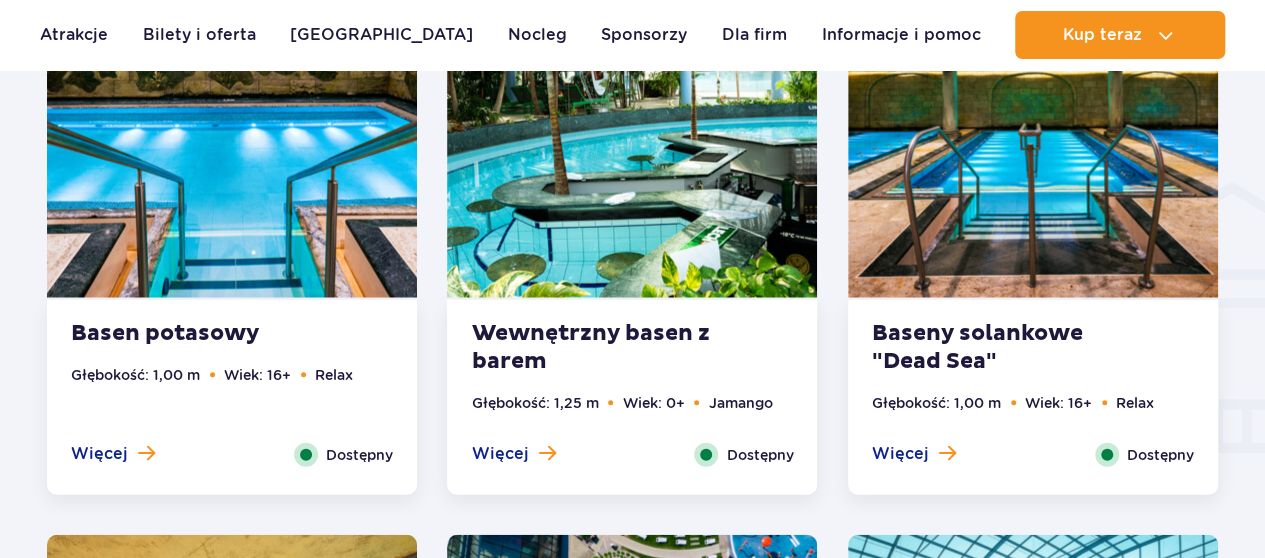 scroll, scrollTop: 2203, scrollLeft: 0, axis: vertical 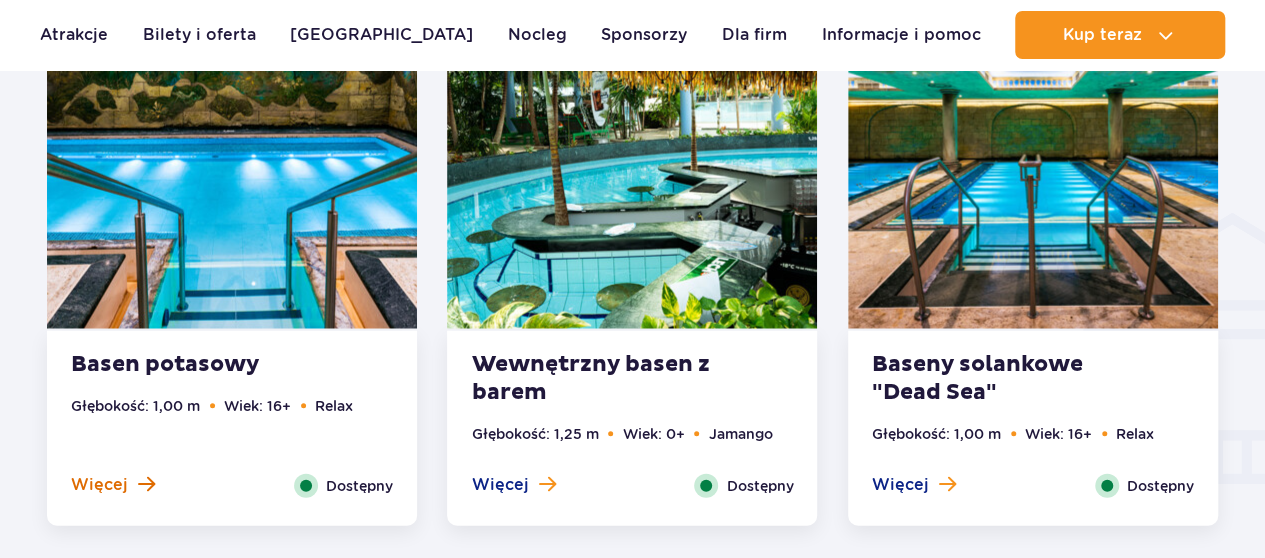 click on "Więcej" at bounding box center [99, 485] 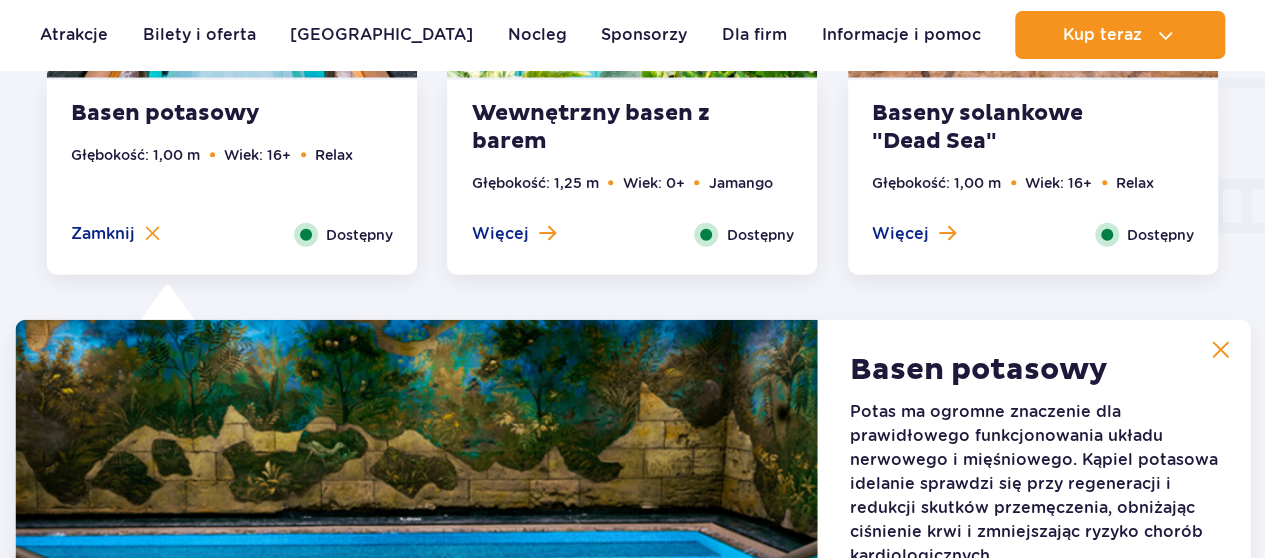 scroll, scrollTop: 2254, scrollLeft: 0, axis: vertical 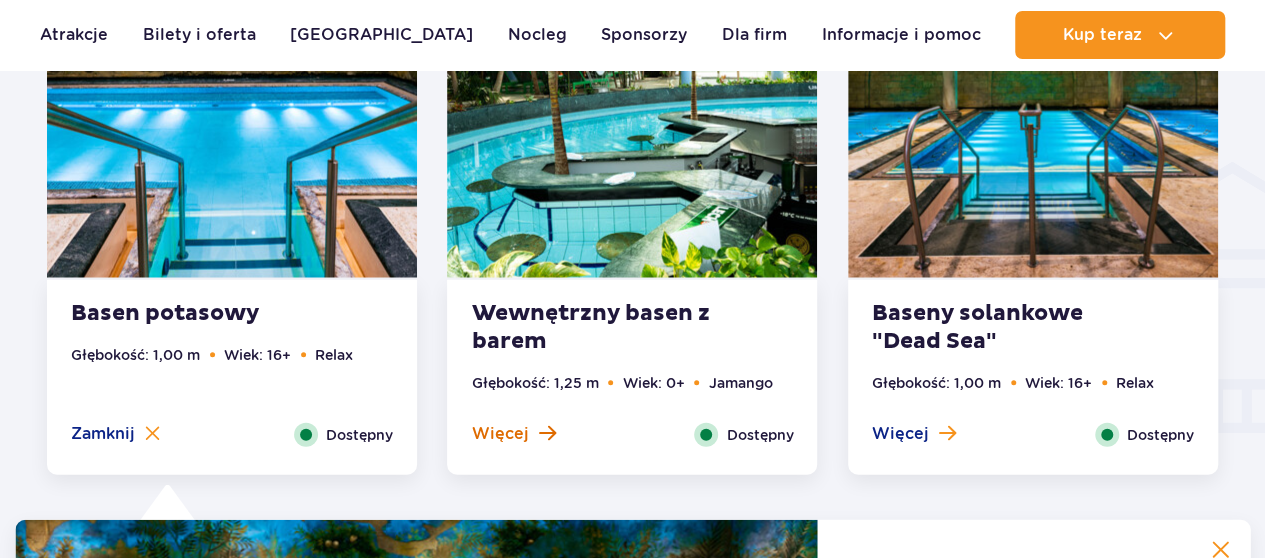 click on "Więcej" at bounding box center [499, 434] 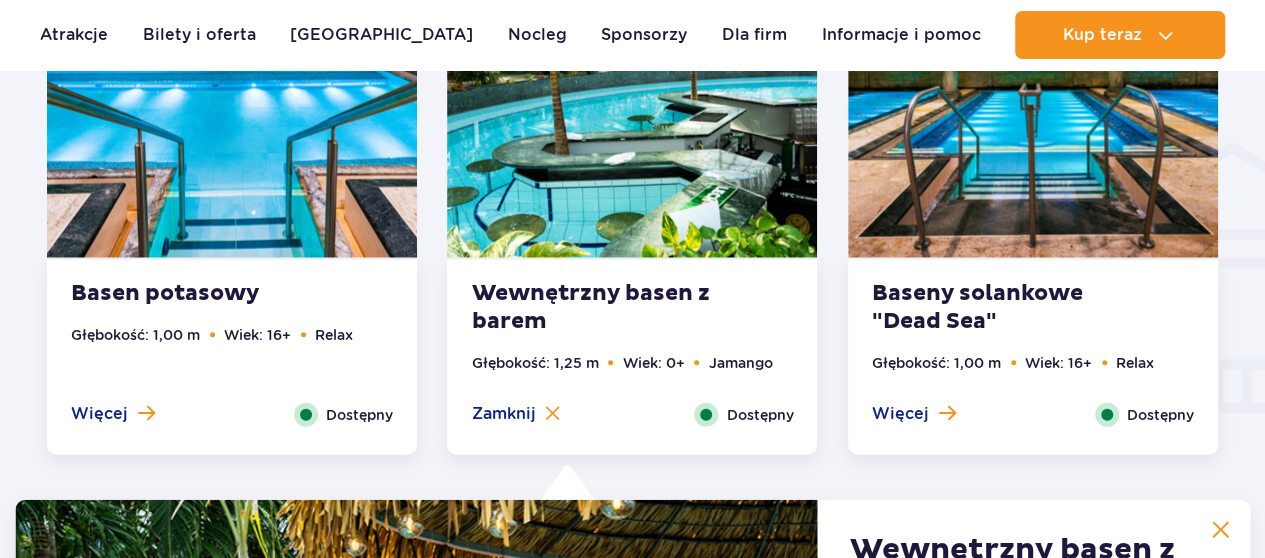 scroll, scrollTop: 2154, scrollLeft: 0, axis: vertical 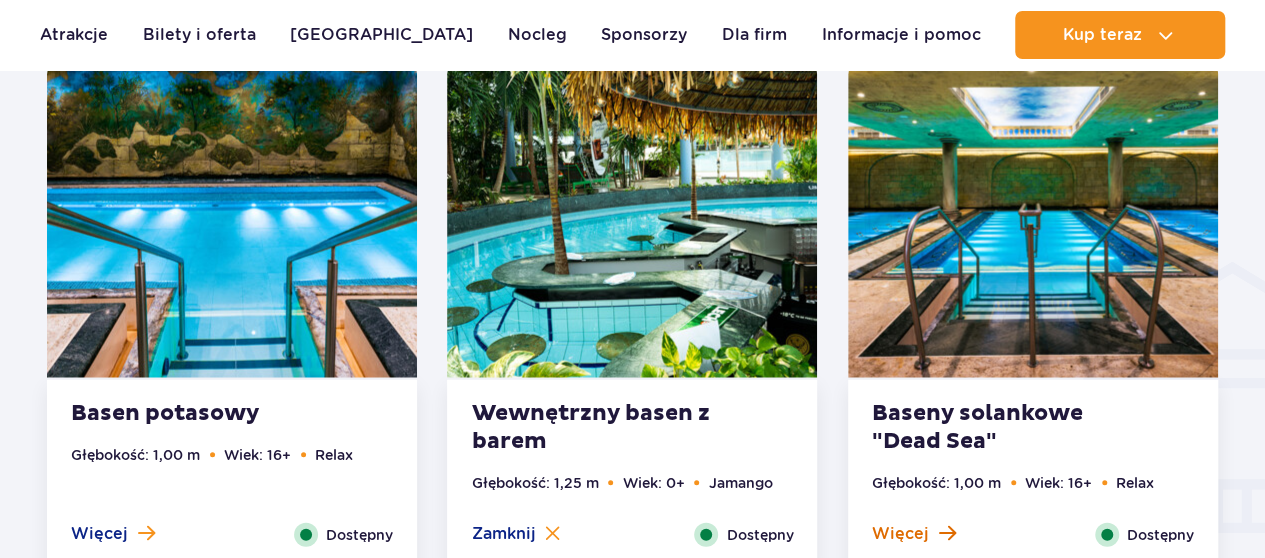 click on "Więcej" at bounding box center (900, 534) 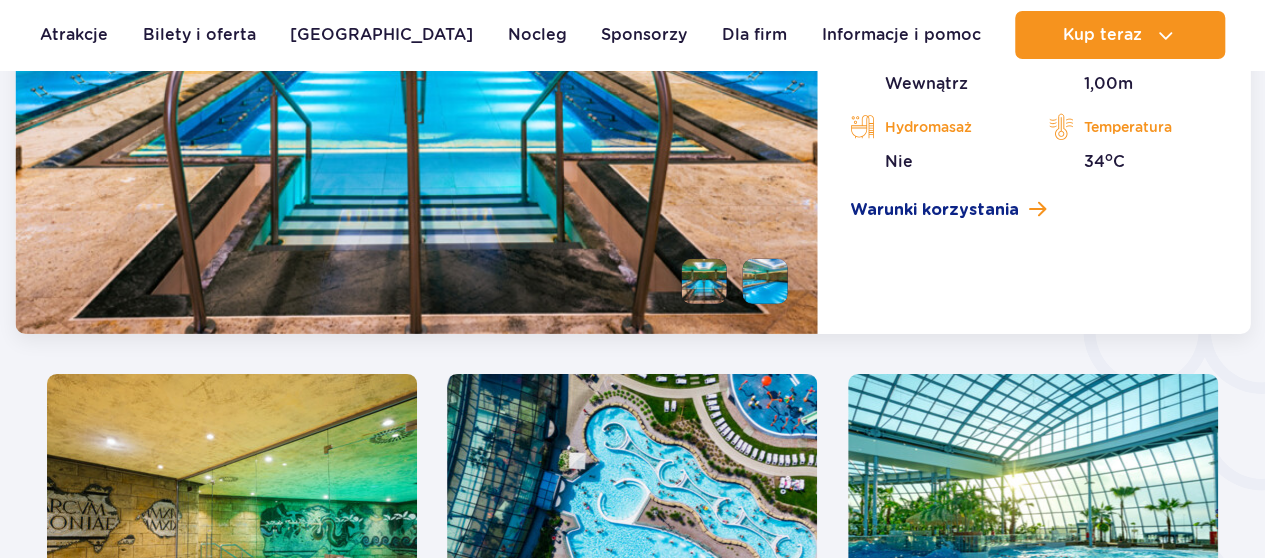 scroll, scrollTop: 2300, scrollLeft: 0, axis: vertical 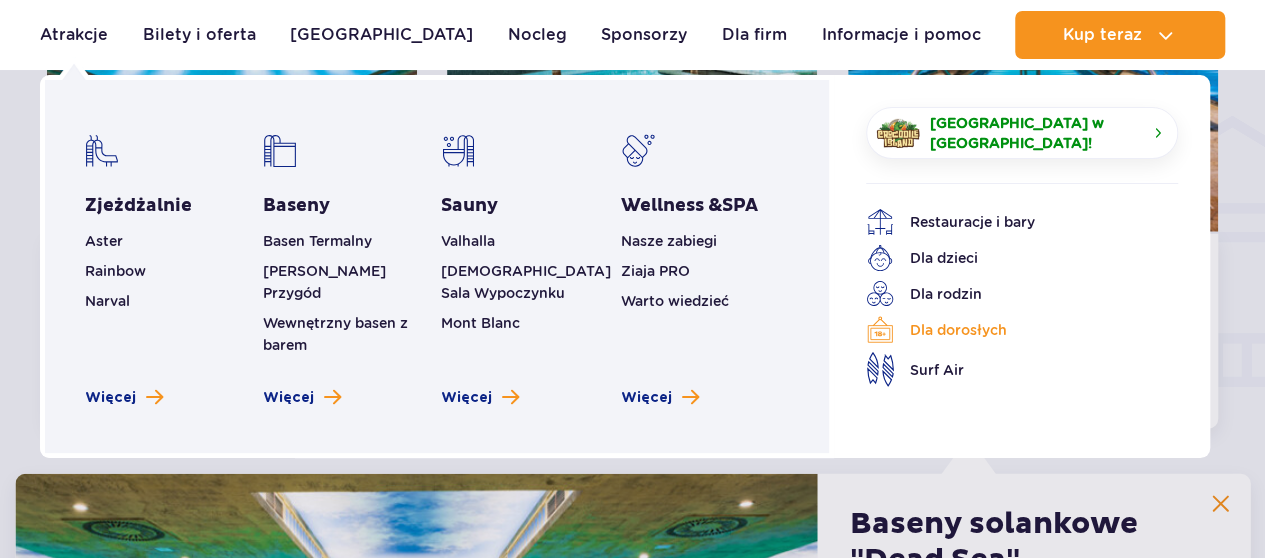 click on "Dla dorosłych" at bounding box center (1007, 330) 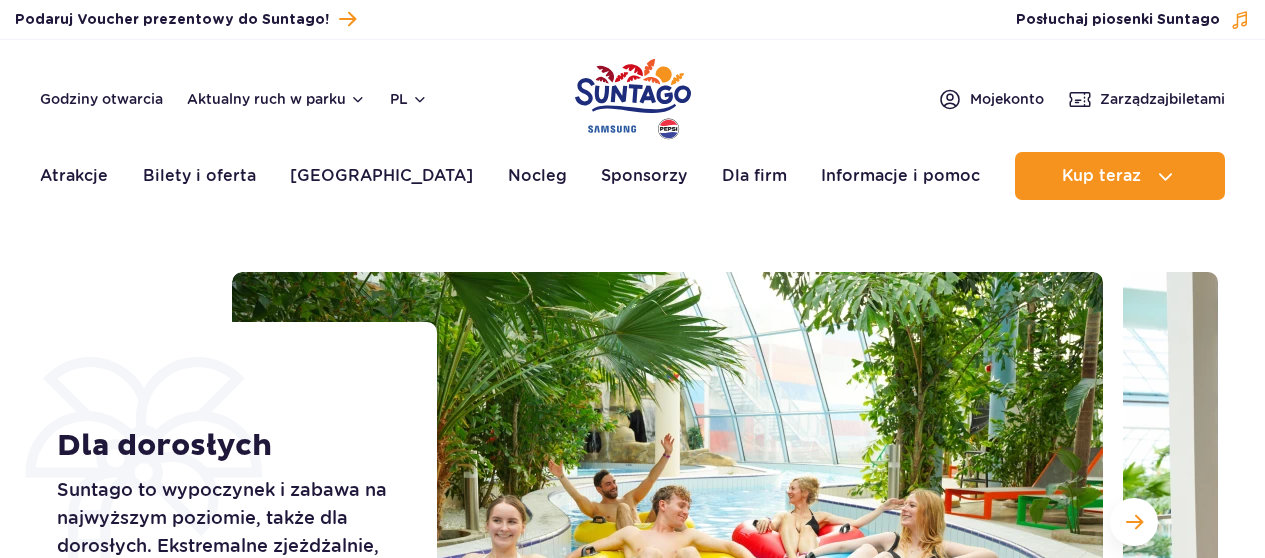 scroll, scrollTop: 0, scrollLeft: 0, axis: both 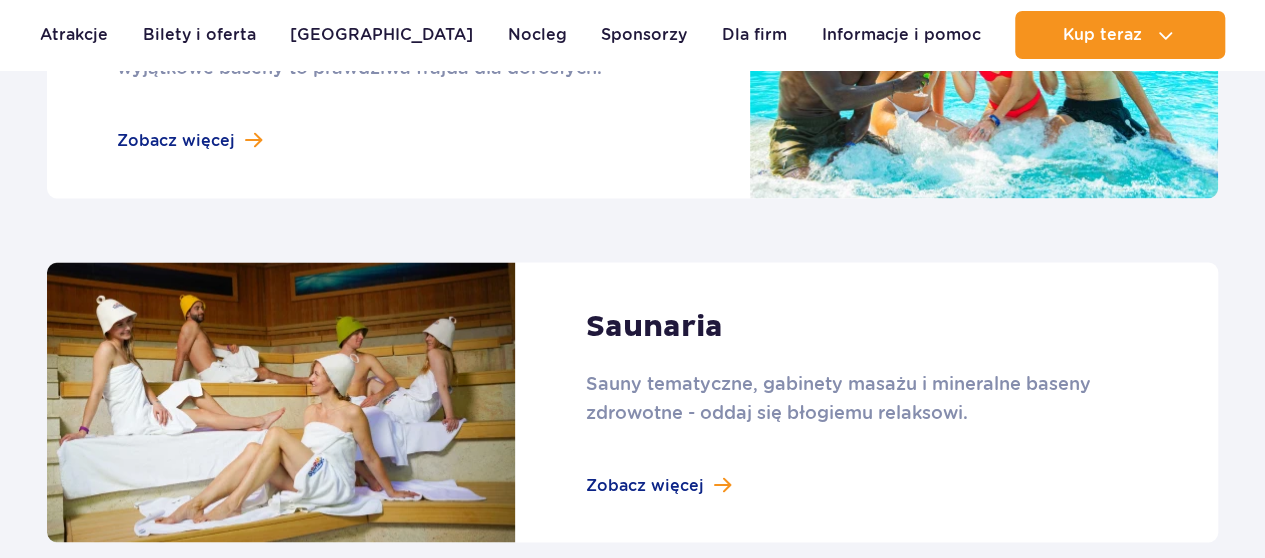 click at bounding box center [632, 401] 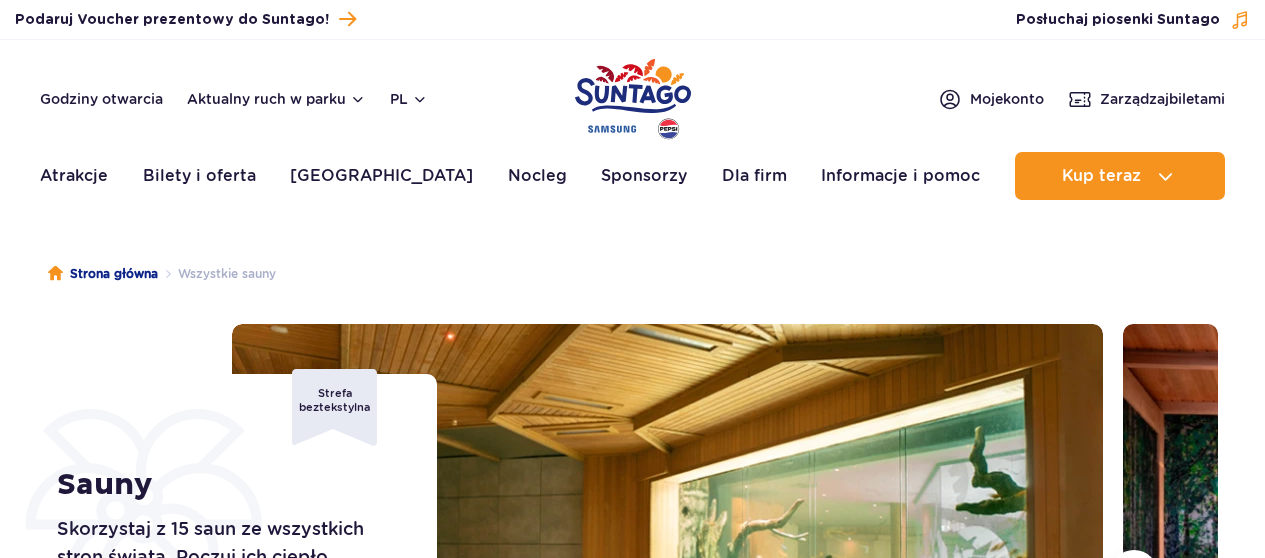 scroll, scrollTop: 9, scrollLeft: 0, axis: vertical 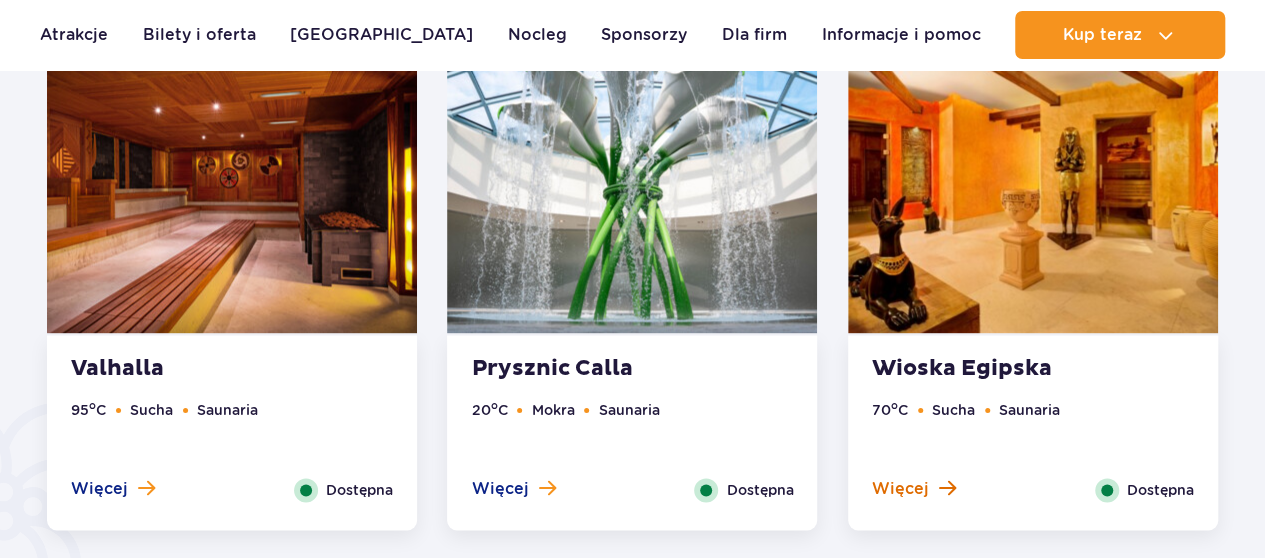 click on "Więcej" at bounding box center [900, 489] 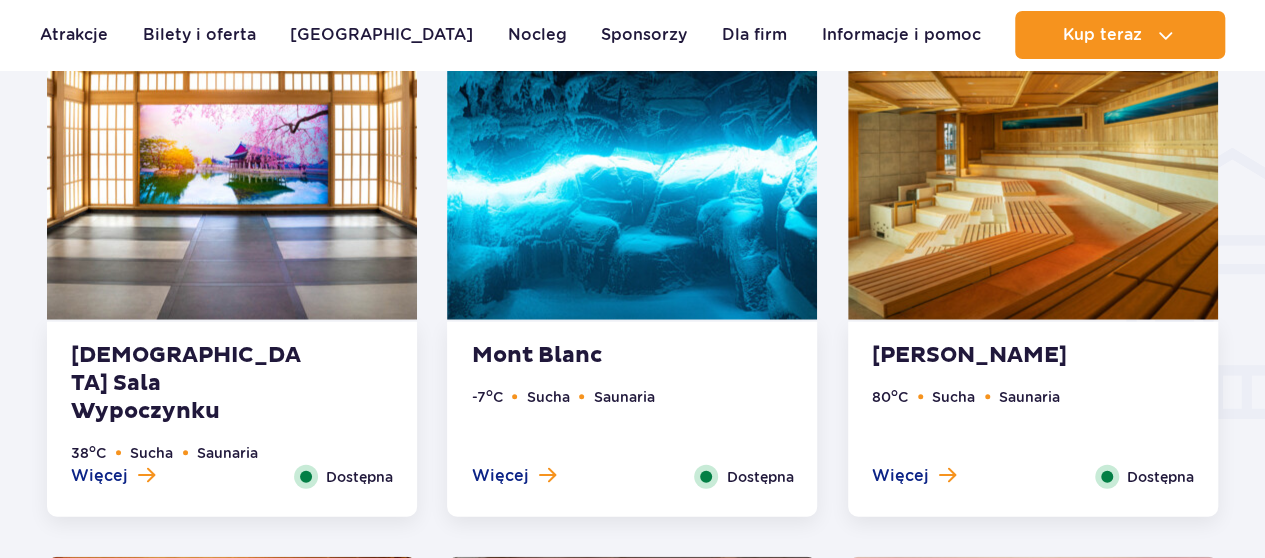 scroll, scrollTop: 2354, scrollLeft: 0, axis: vertical 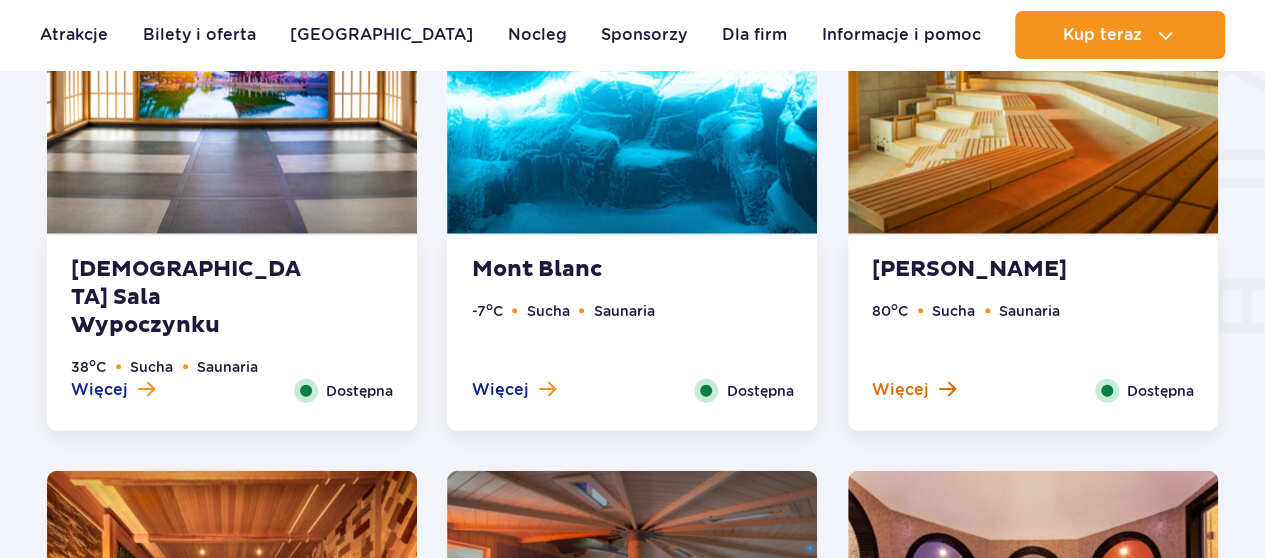 click on "Więcej" at bounding box center [900, 390] 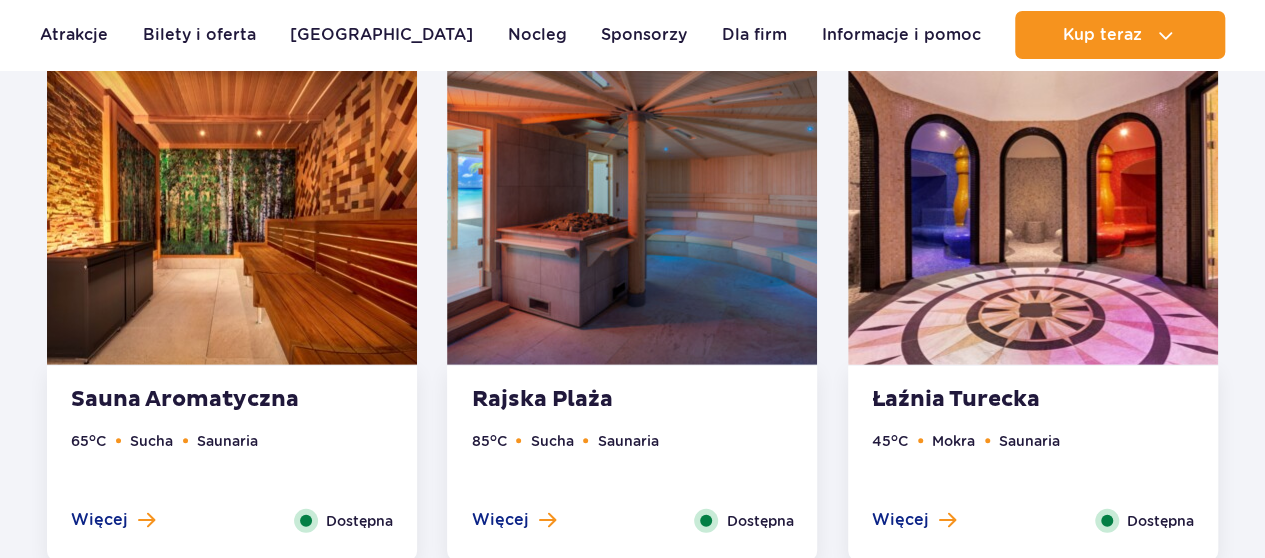 scroll, scrollTop: 2804, scrollLeft: 0, axis: vertical 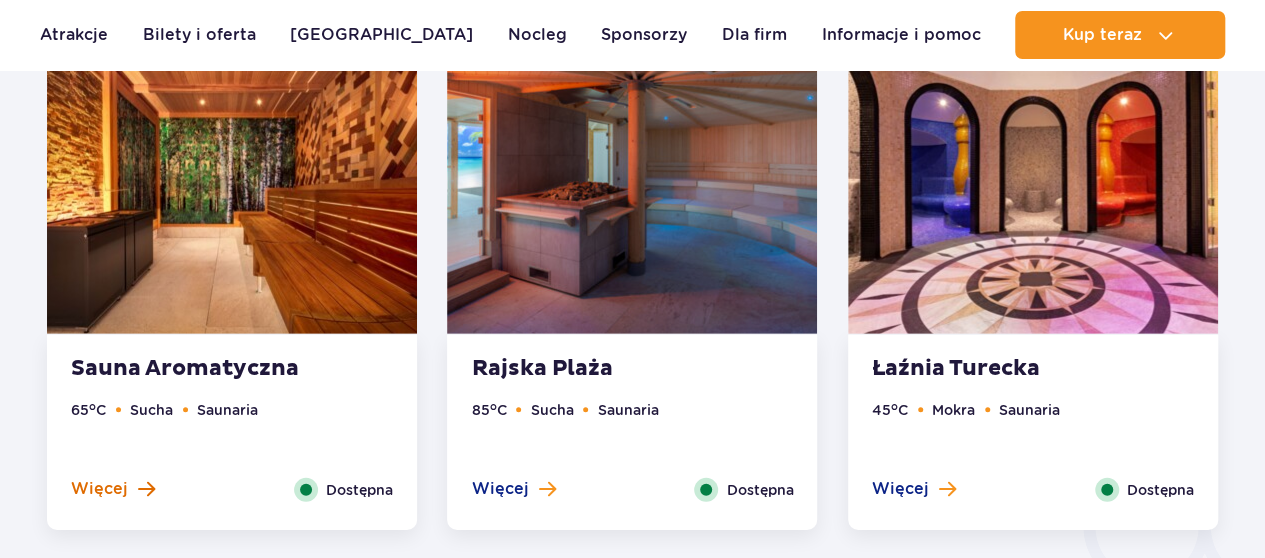 click on "Więcej" at bounding box center (99, 489) 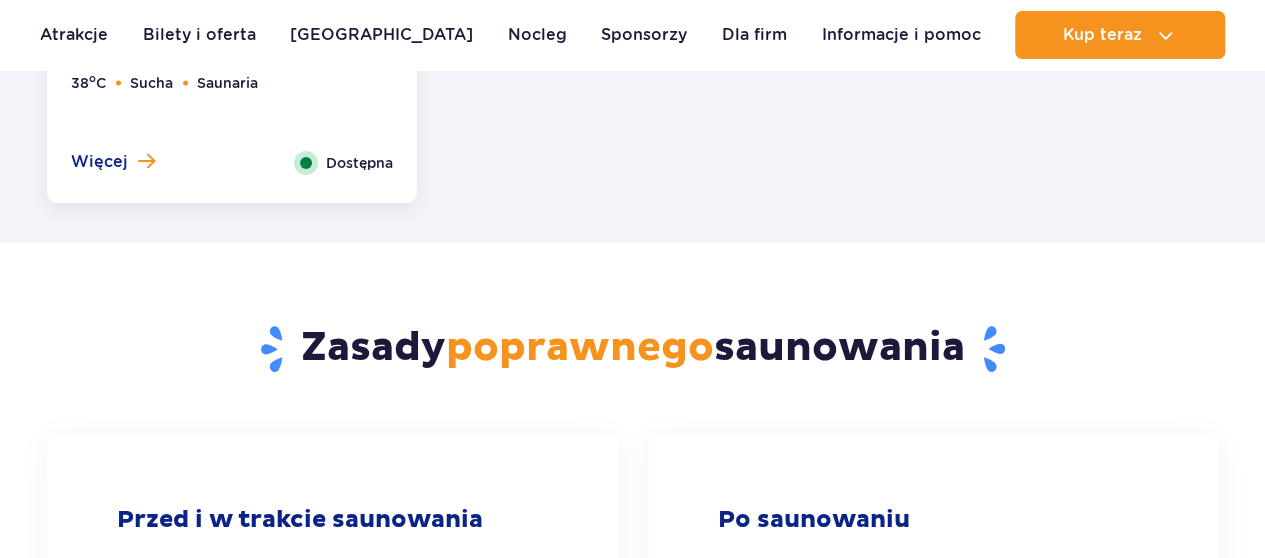scroll, scrollTop: 3454, scrollLeft: 0, axis: vertical 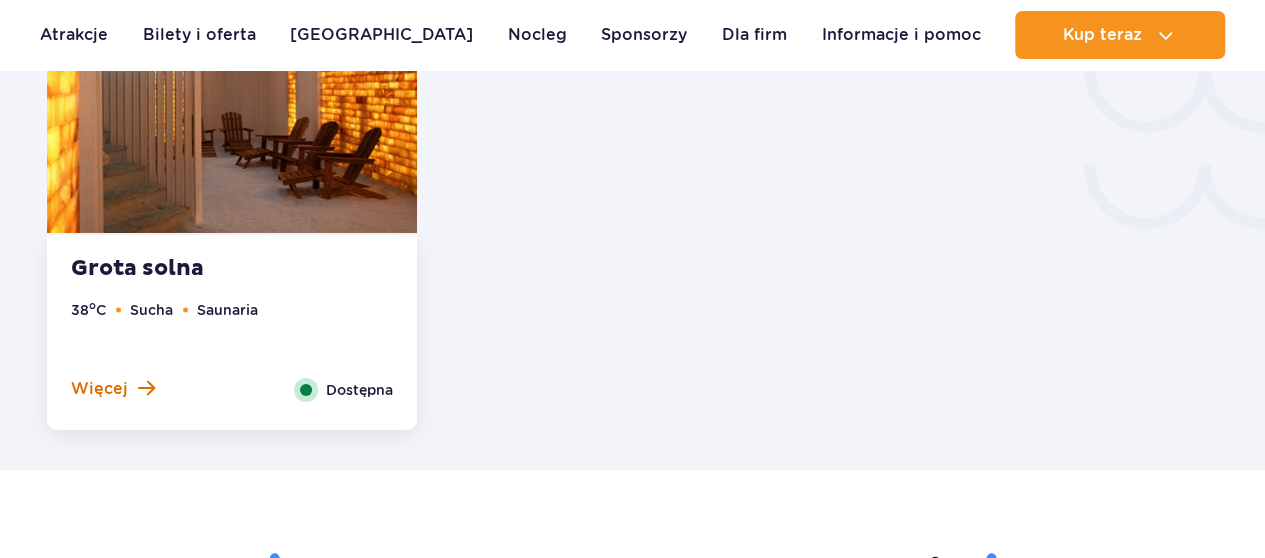 click on "Więcej" at bounding box center [99, 389] 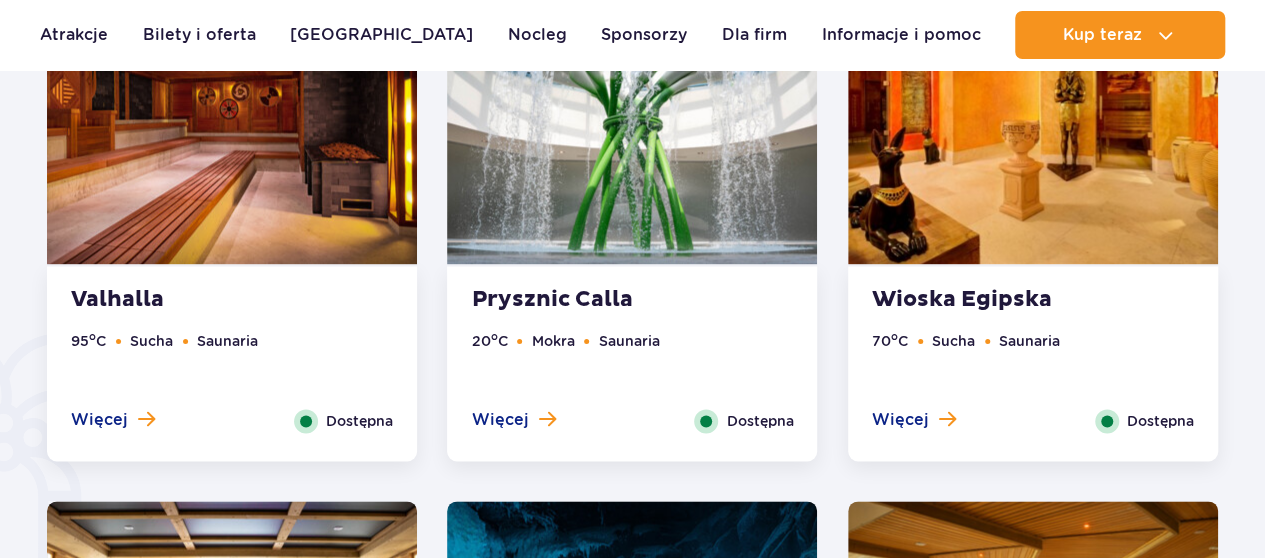scroll, scrollTop: 1303, scrollLeft: 0, axis: vertical 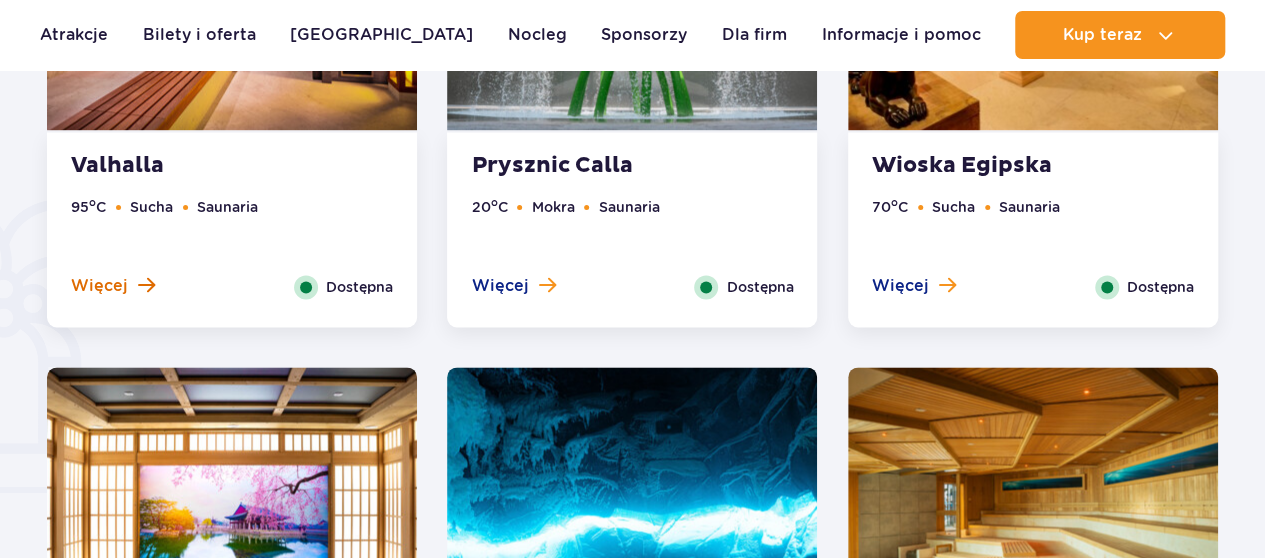 click on "Więcej" at bounding box center [99, 286] 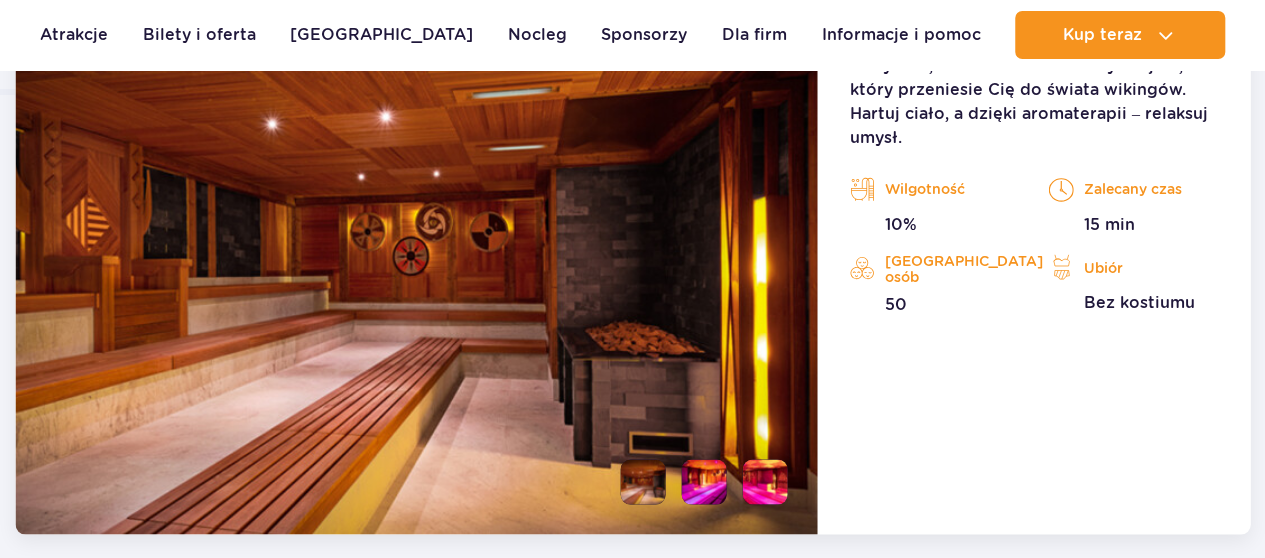 scroll, scrollTop: 1654, scrollLeft: 0, axis: vertical 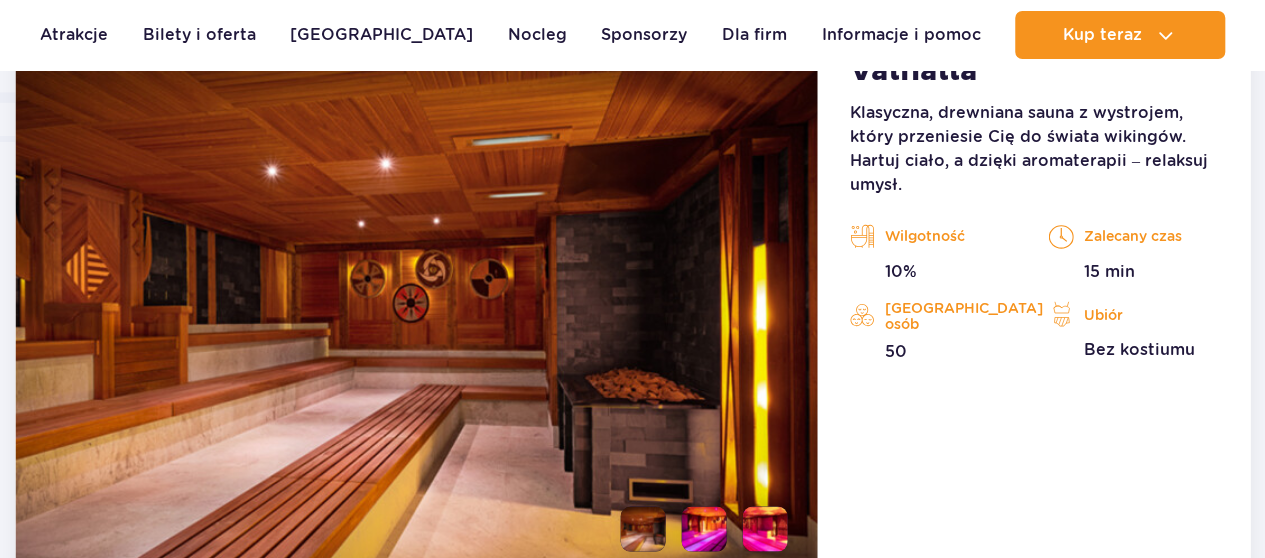 click at bounding box center (704, 528) 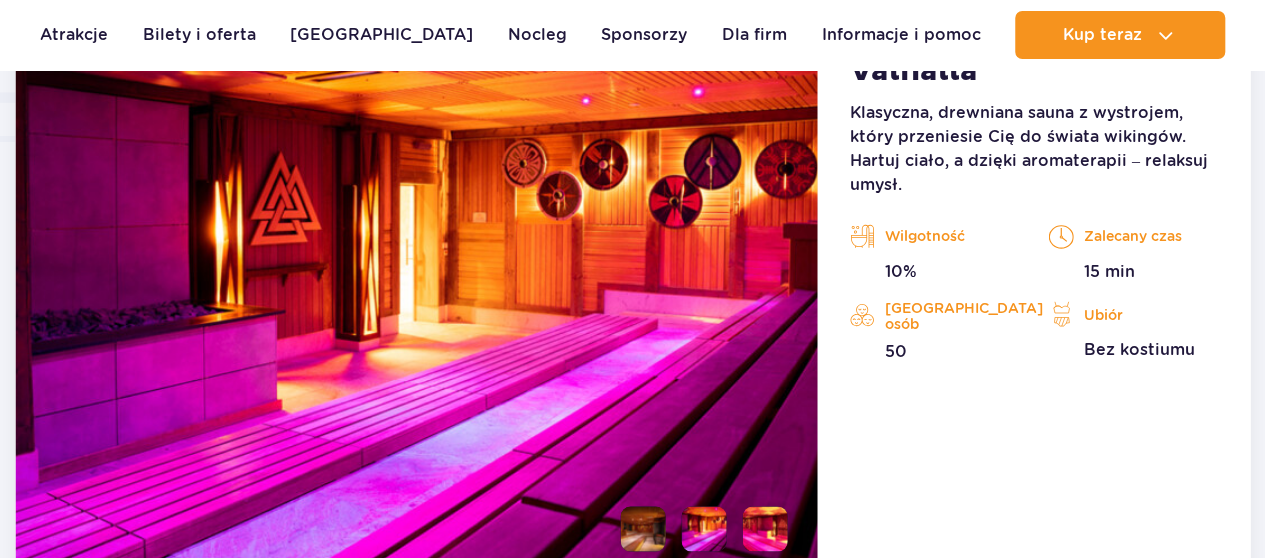 click at bounding box center (765, 528) 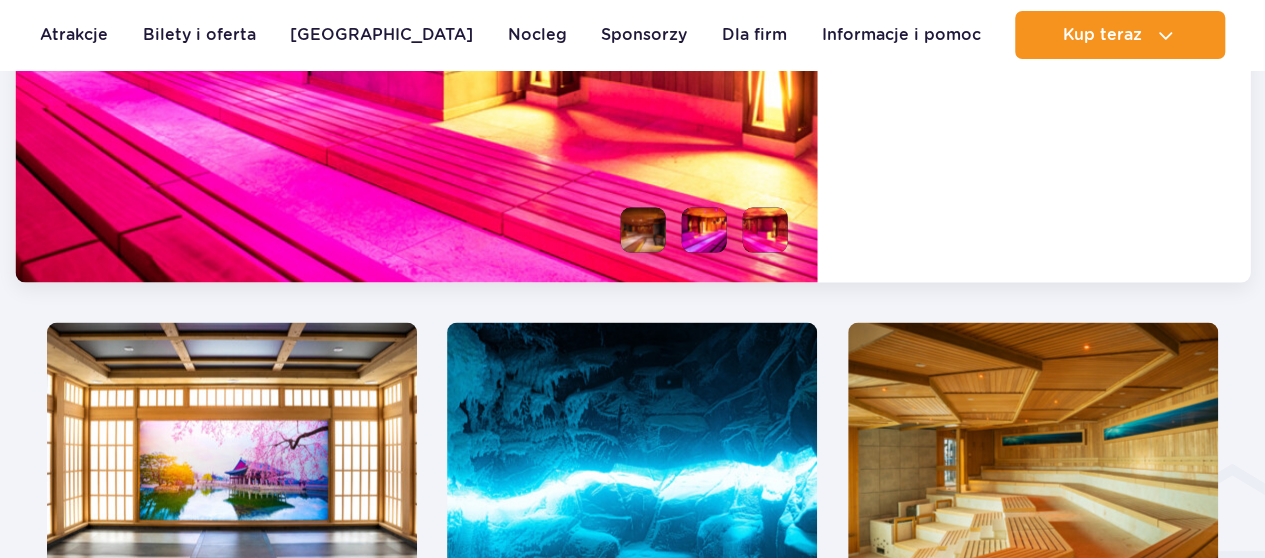 scroll, scrollTop: 2154, scrollLeft: 0, axis: vertical 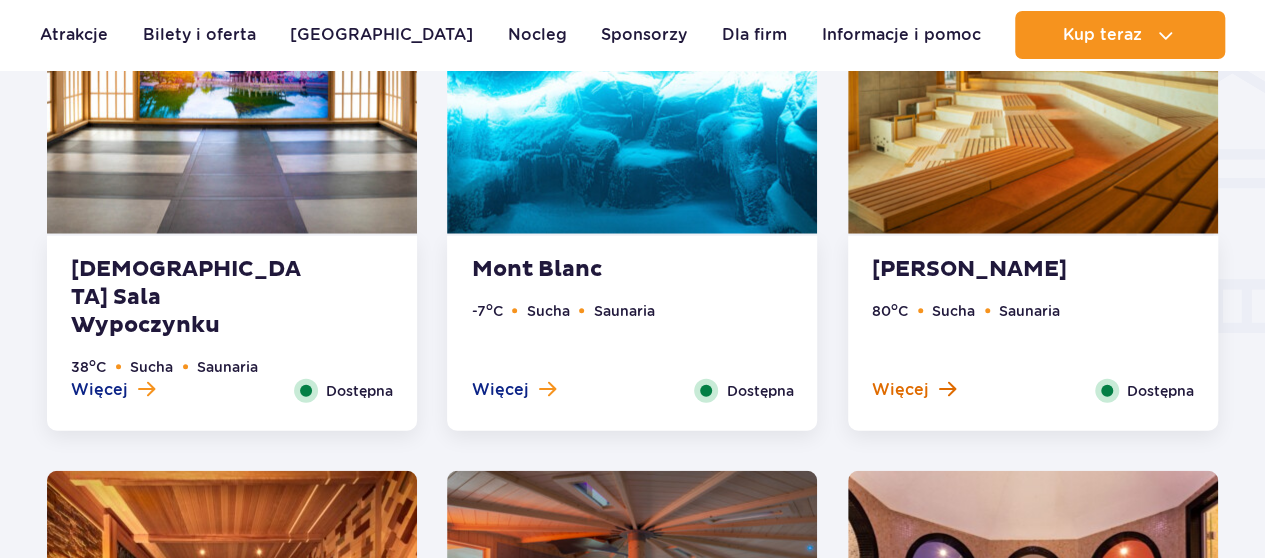 click on "Więcej" at bounding box center [900, 390] 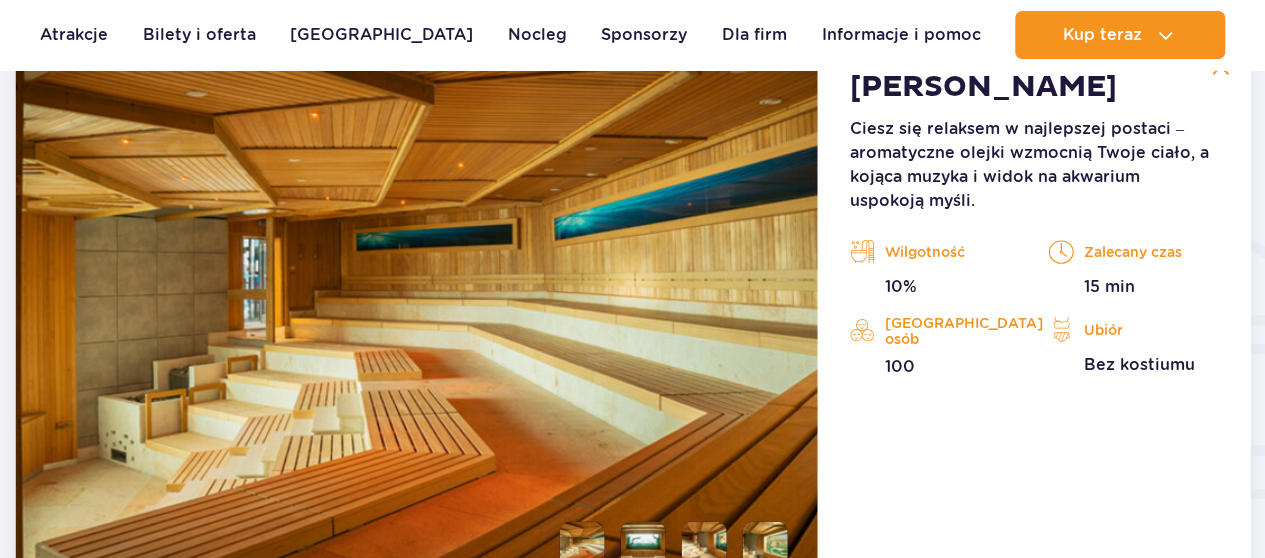 scroll, scrollTop: 2304, scrollLeft: 0, axis: vertical 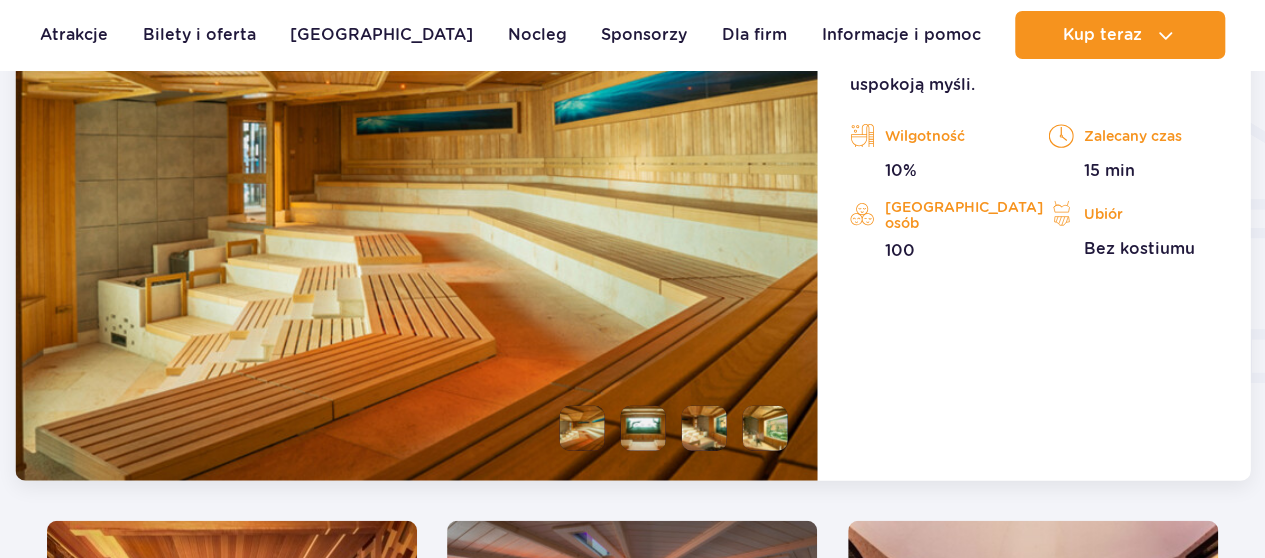 click at bounding box center [582, 428] 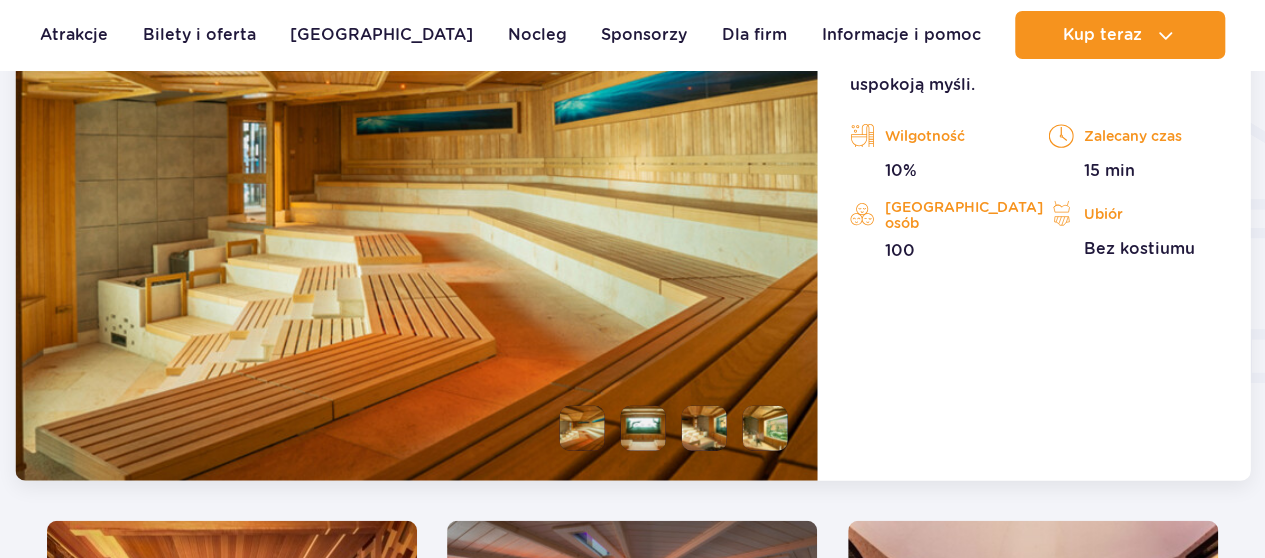 click at bounding box center (643, 428) 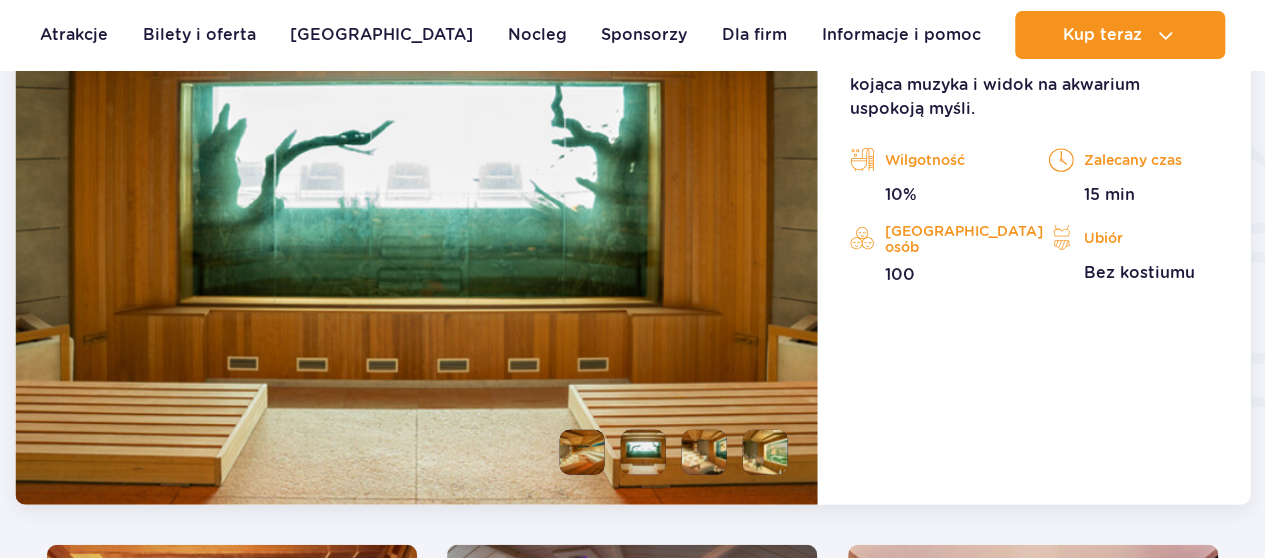 scroll, scrollTop: 2304, scrollLeft: 0, axis: vertical 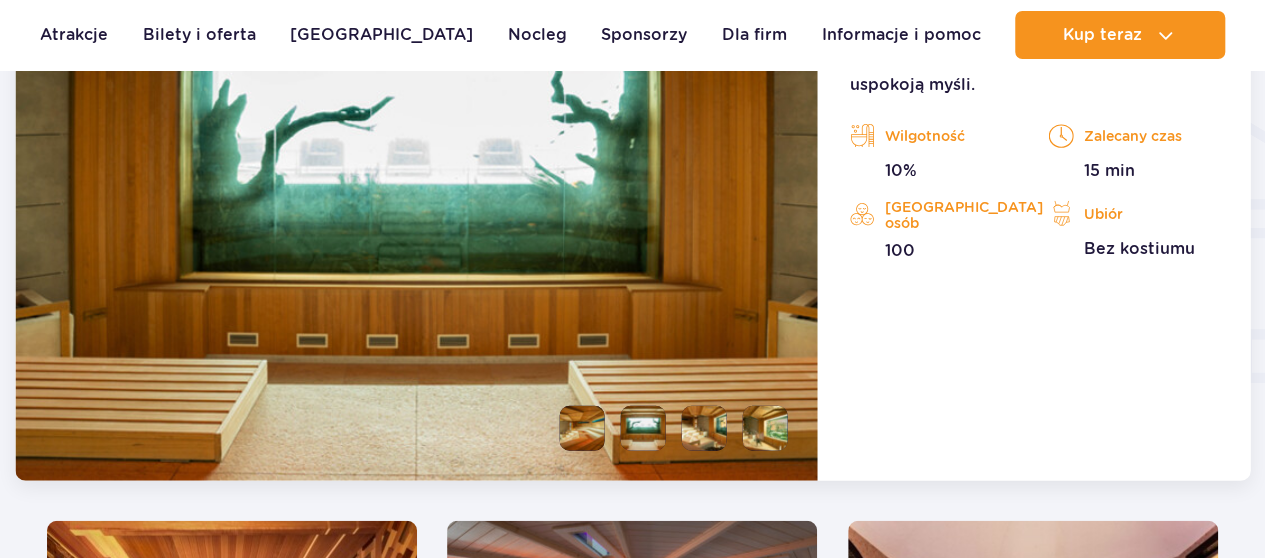 click at bounding box center (704, 428) 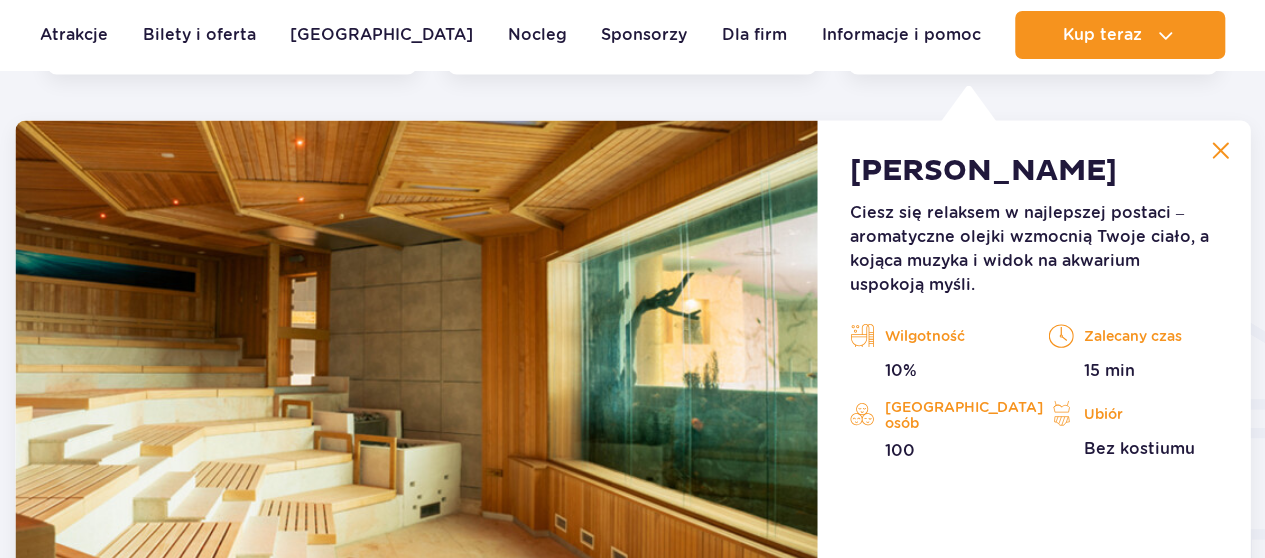 scroll, scrollTop: 2204, scrollLeft: 0, axis: vertical 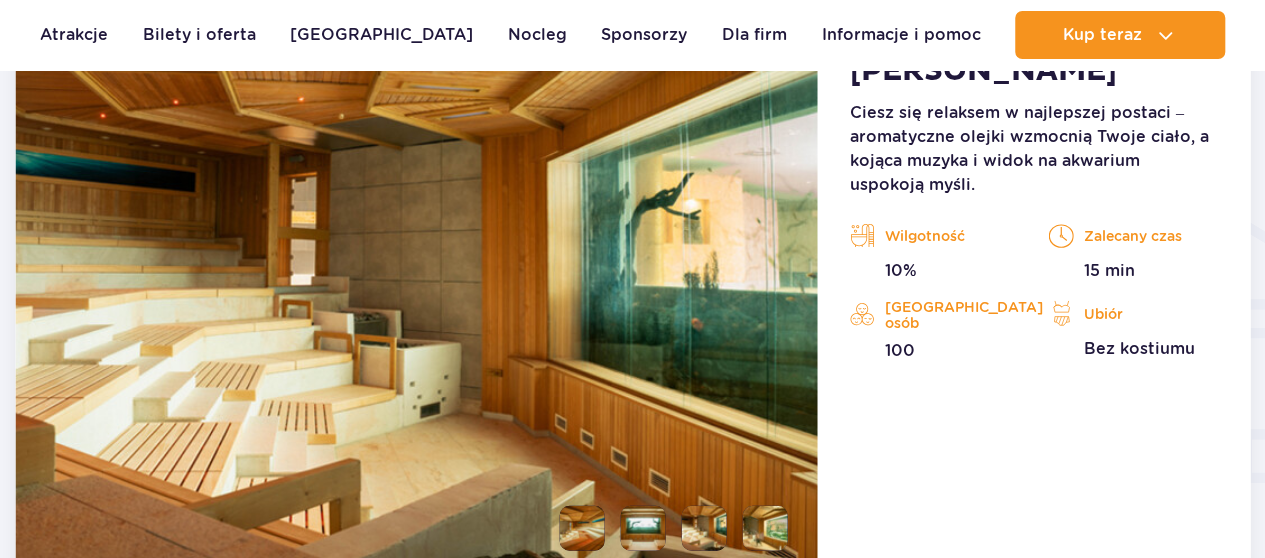 click at bounding box center [765, 528] 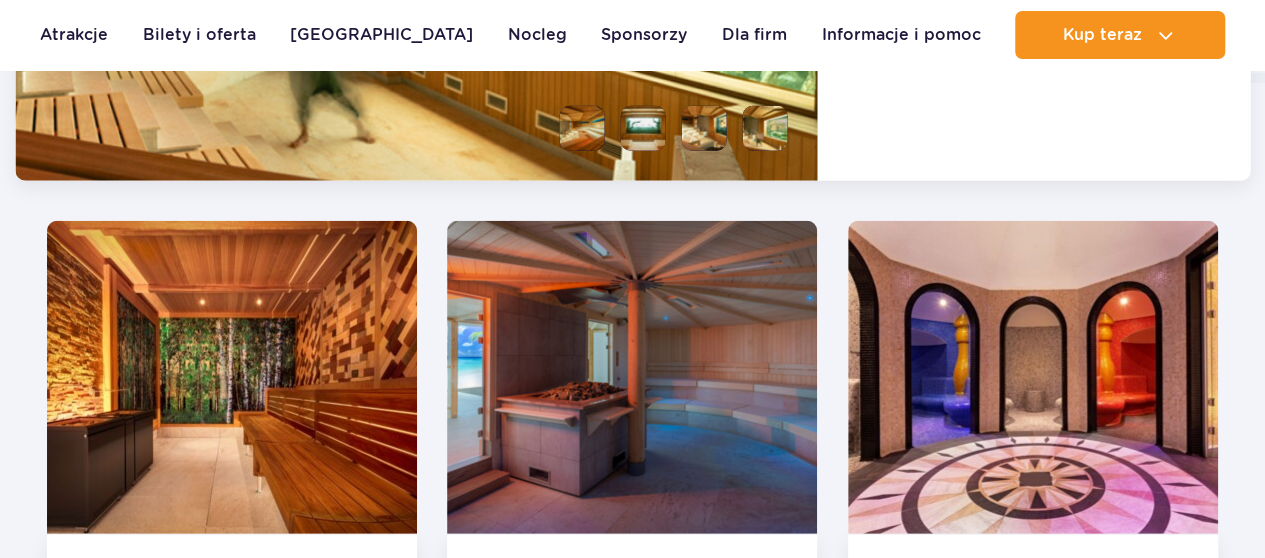 scroll, scrollTop: 2704, scrollLeft: 0, axis: vertical 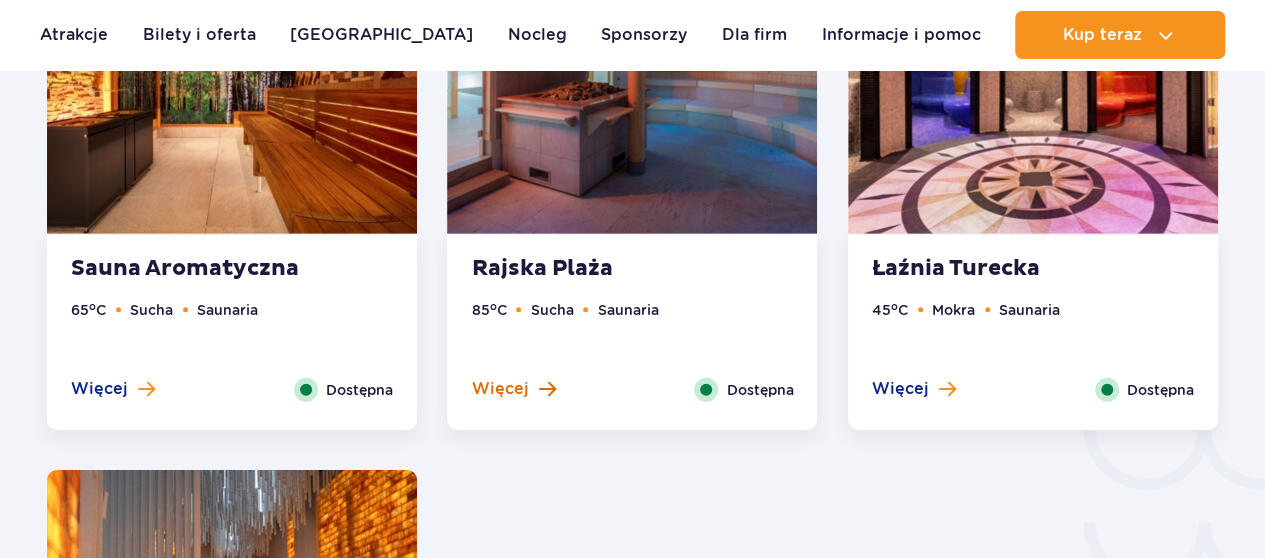 click on "Więcej" at bounding box center [499, 389] 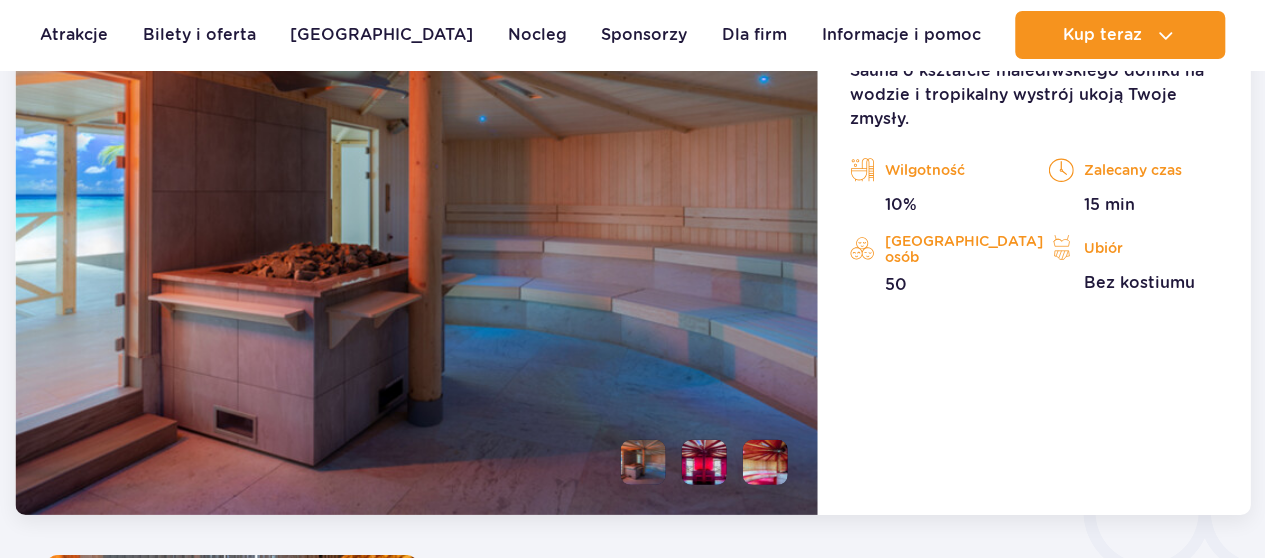 scroll, scrollTop: 2854, scrollLeft: 0, axis: vertical 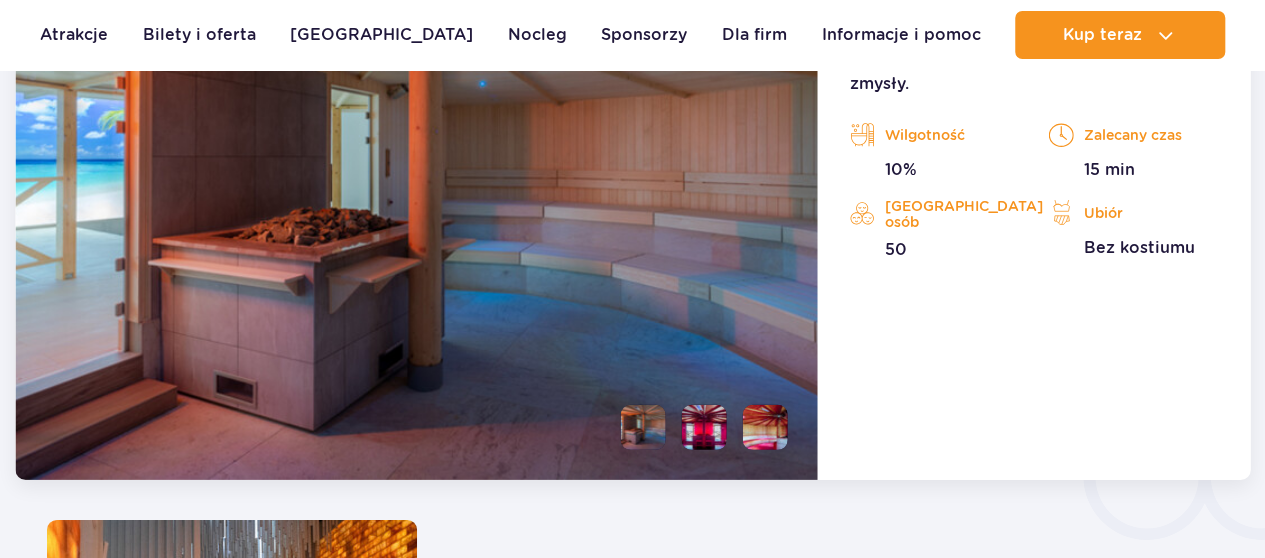 click at bounding box center [704, 427] 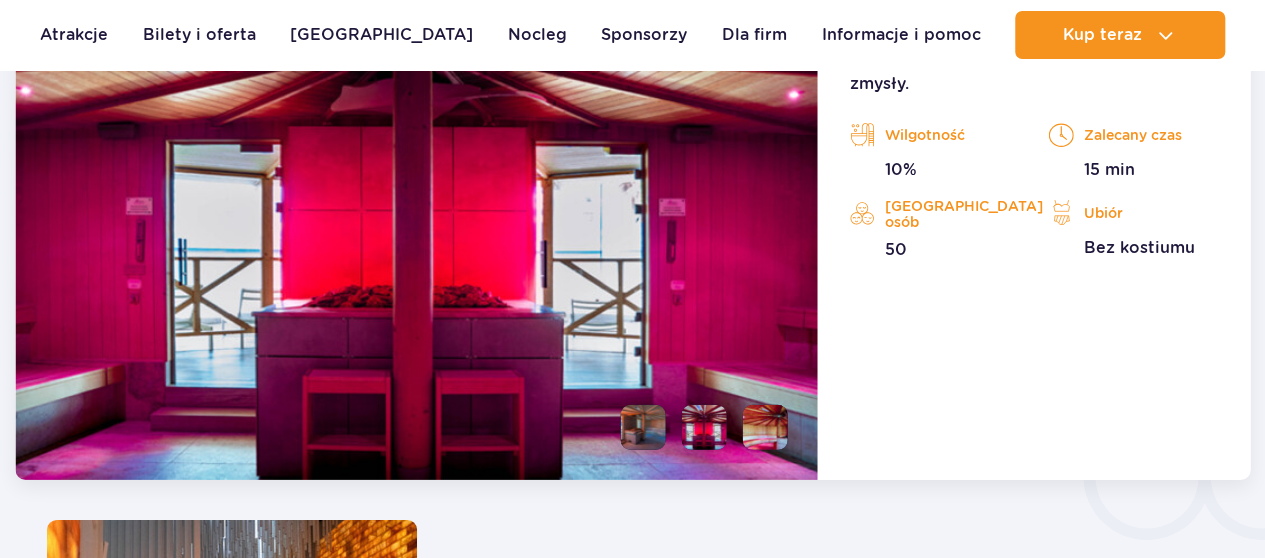 click at bounding box center (765, 427) 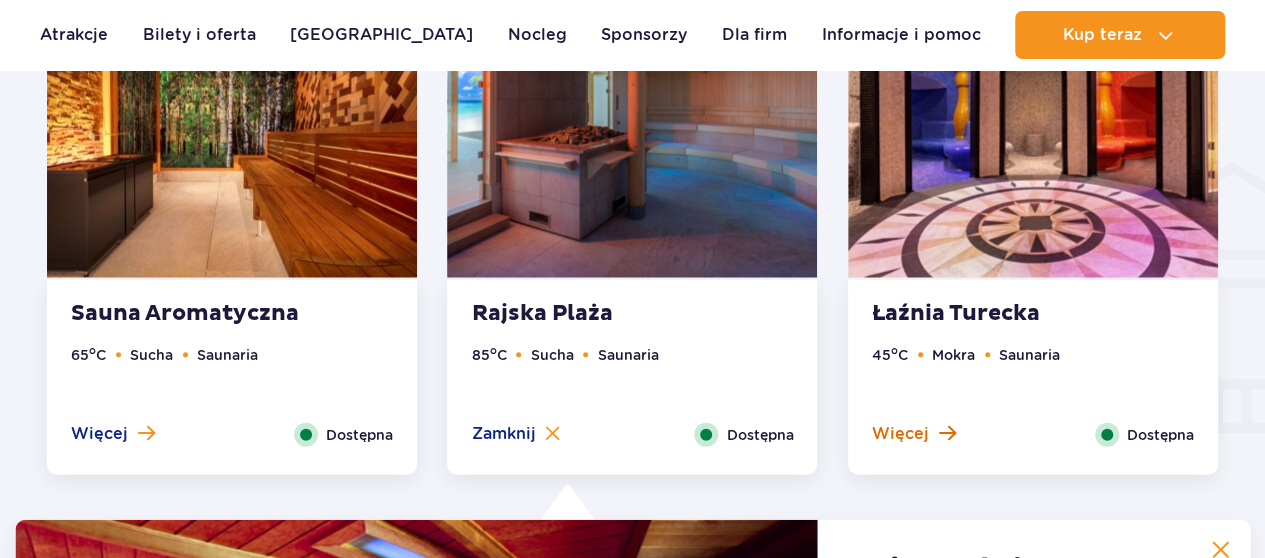 click on "Więcej" at bounding box center [900, 434] 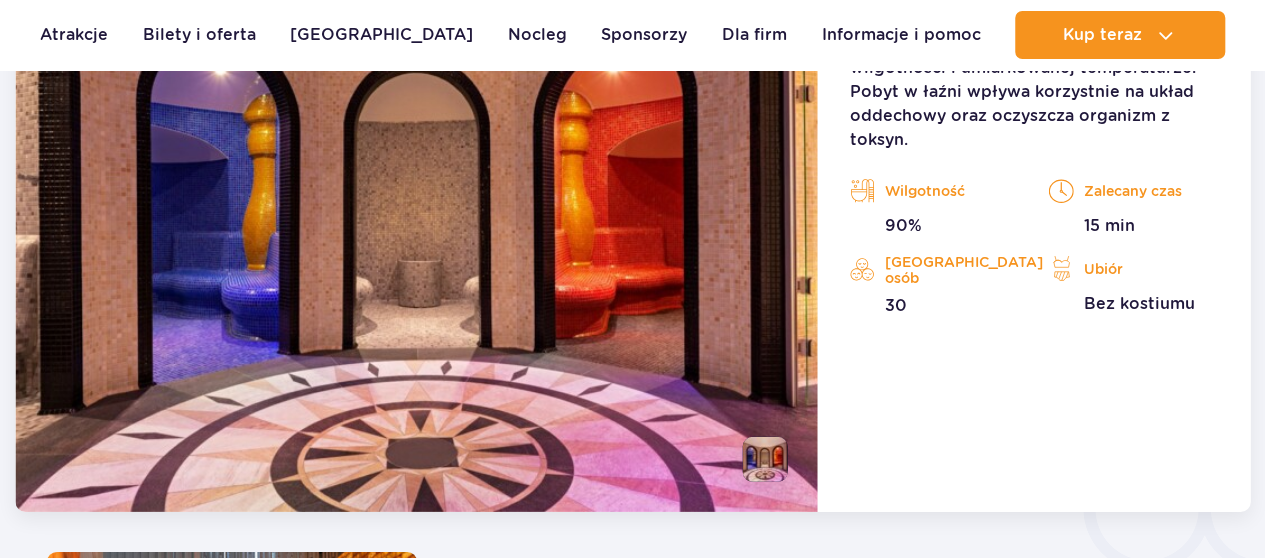 scroll, scrollTop: 2854, scrollLeft: 0, axis: vertical 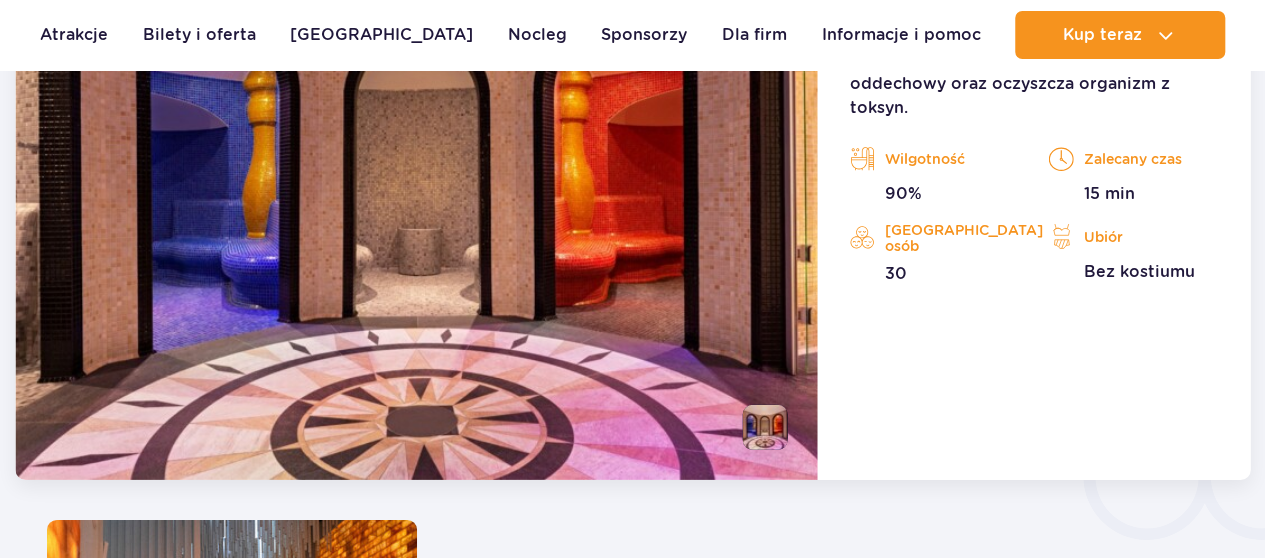 click at bounding box center (765, 427) 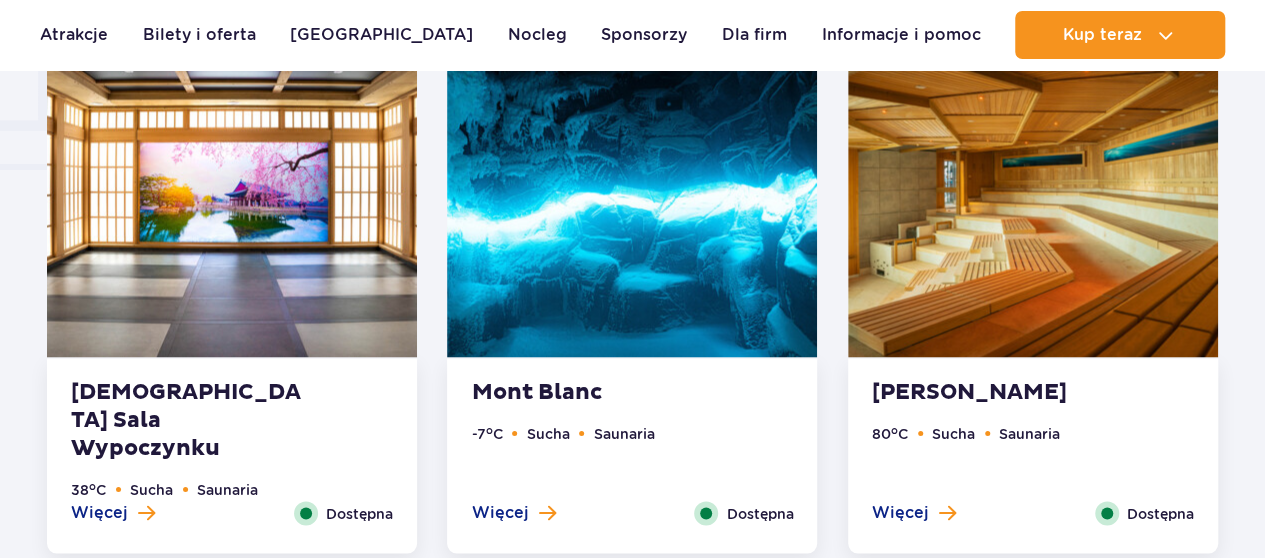 scroll, scrollTop: 1554, scrollLeft: 0, axis: vertical 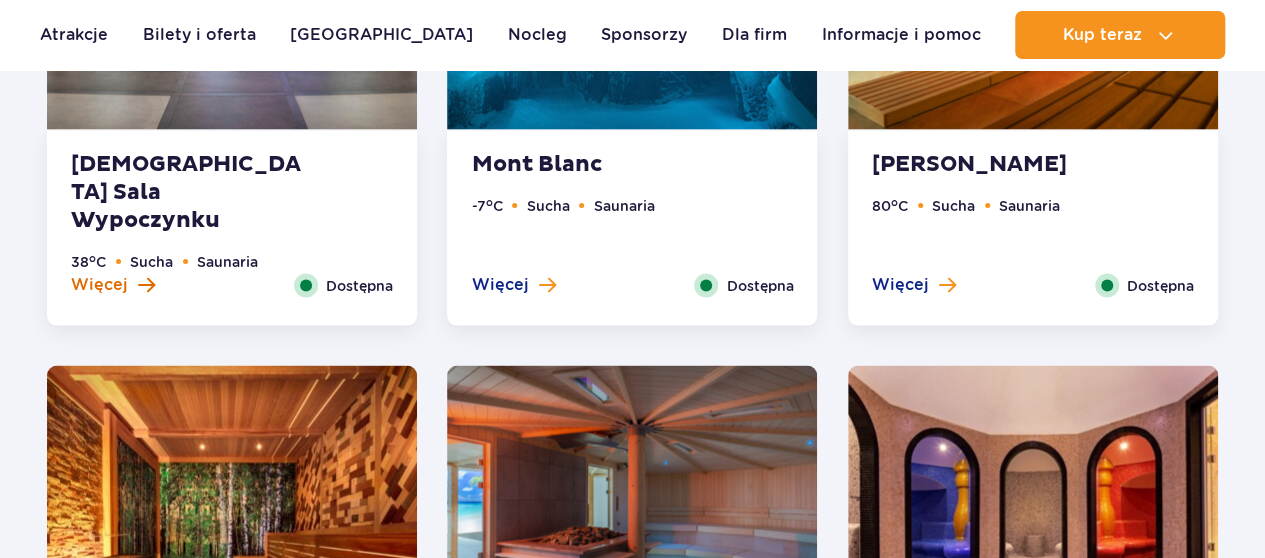 click on "Więcej" at bounding box center (99, 284) 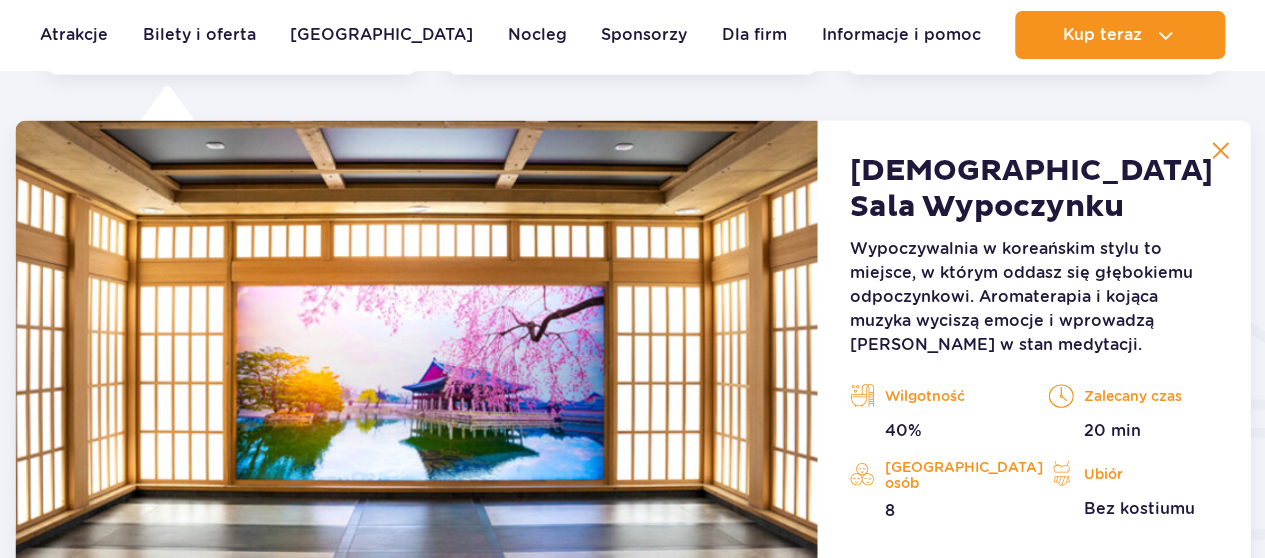 scroll, scrollTop: 2304, scrollLeft: 0, axis: vertical 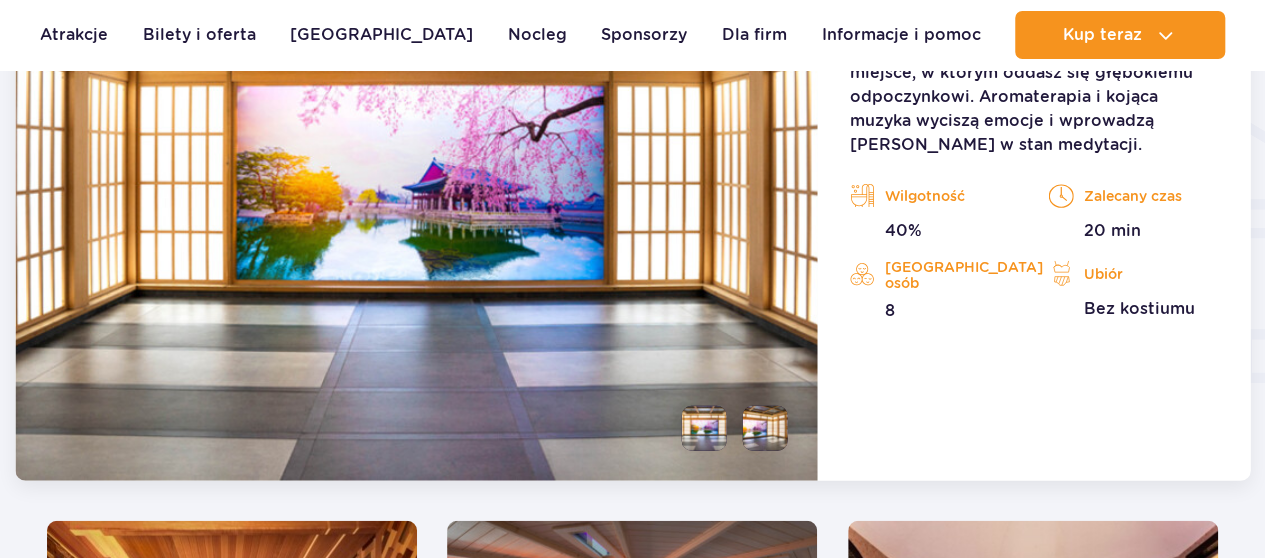 click at bounding box center (765, 428) 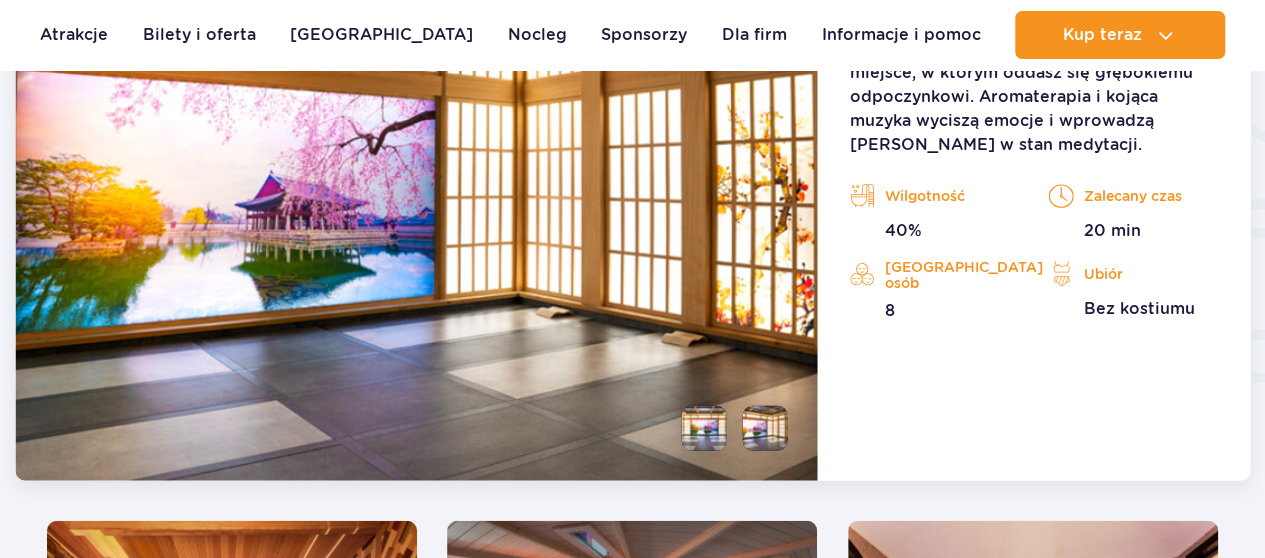 click at bounding box center (704, 428) 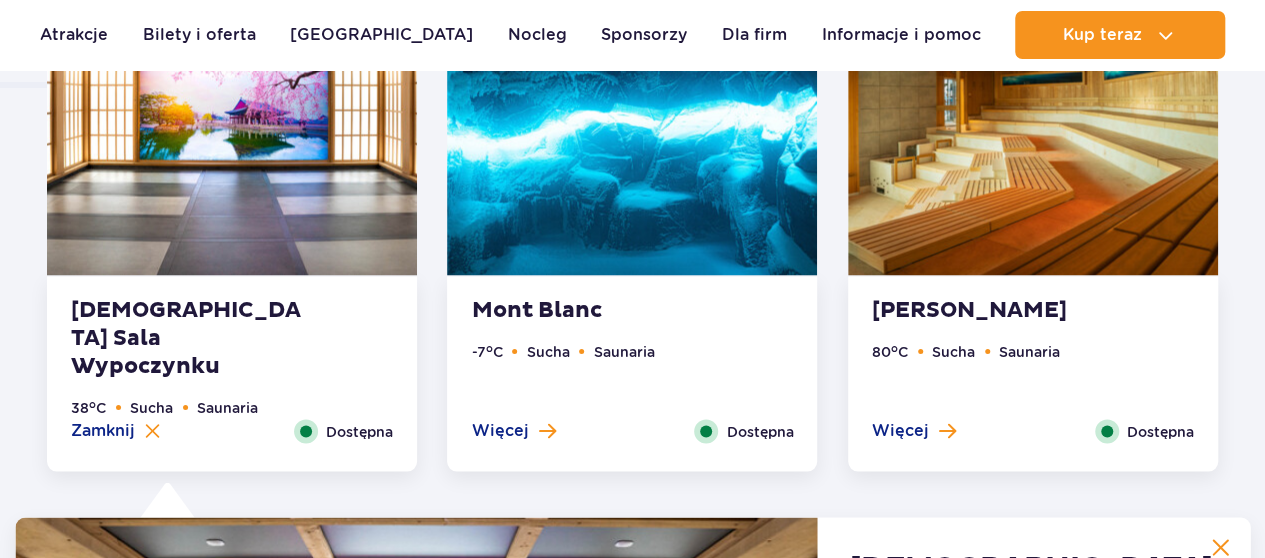 scroll, scrollTop: 1604, scrollLeft: 0, axis: vertical 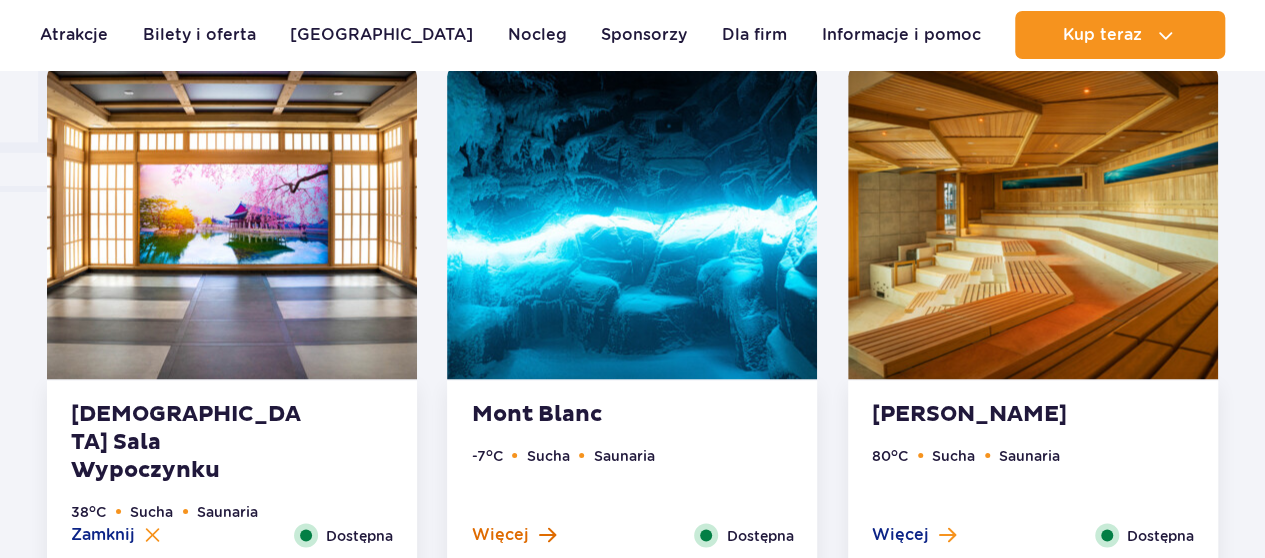 click on "Więcej" at bounding box center (499, 534) 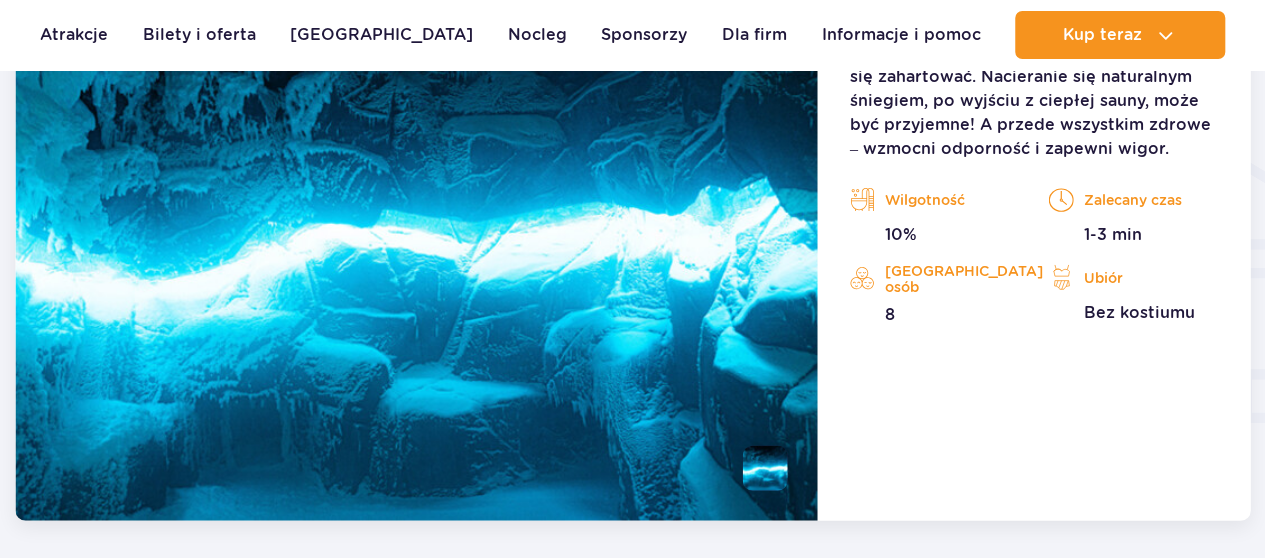 scroll, scrollTop: 2004, scrollLeft: 0, axis: vertical 